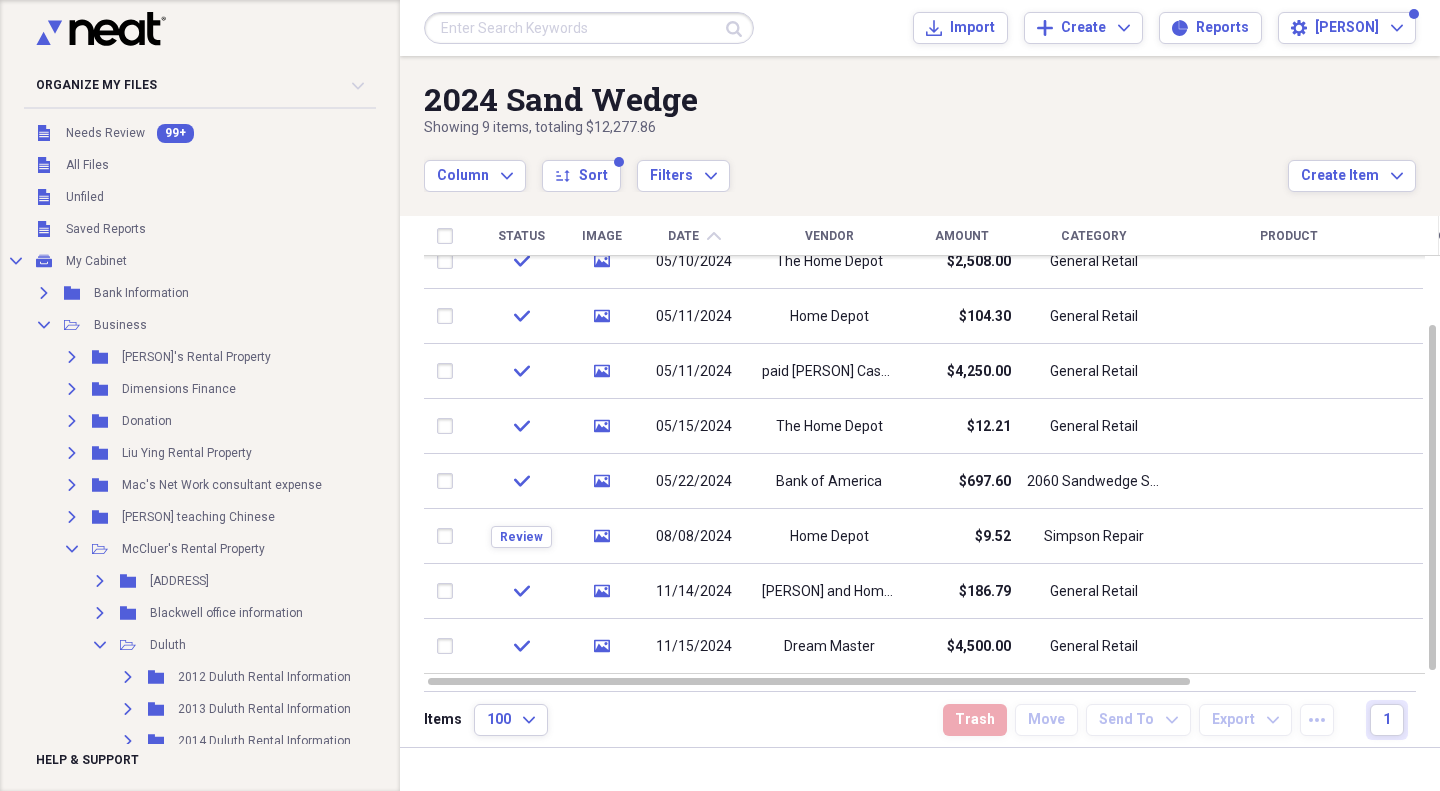 scroll, scrollTop: 0, scrollLeft: 0, axis: both 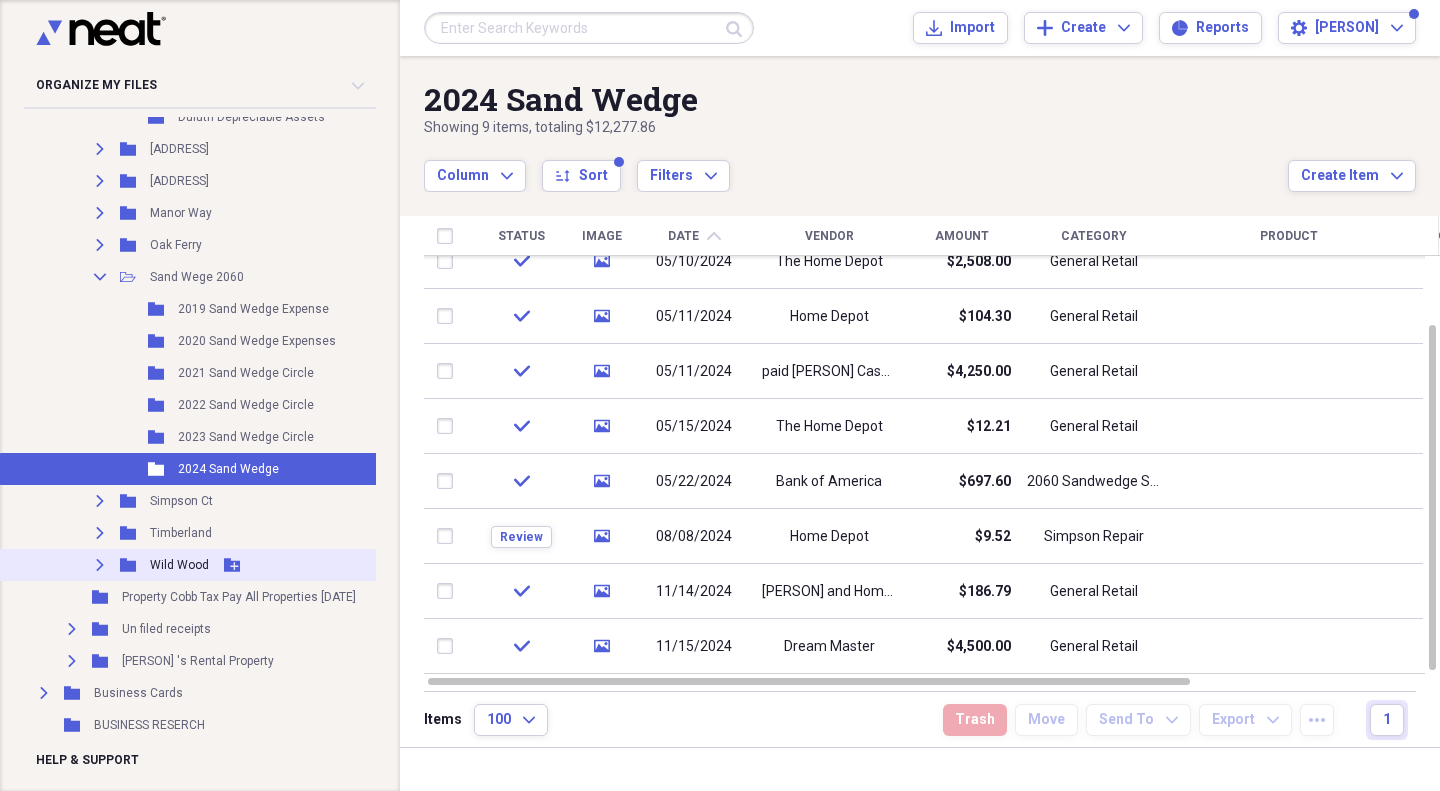 click on "Wild Wood" at bounding box center [179, 565] 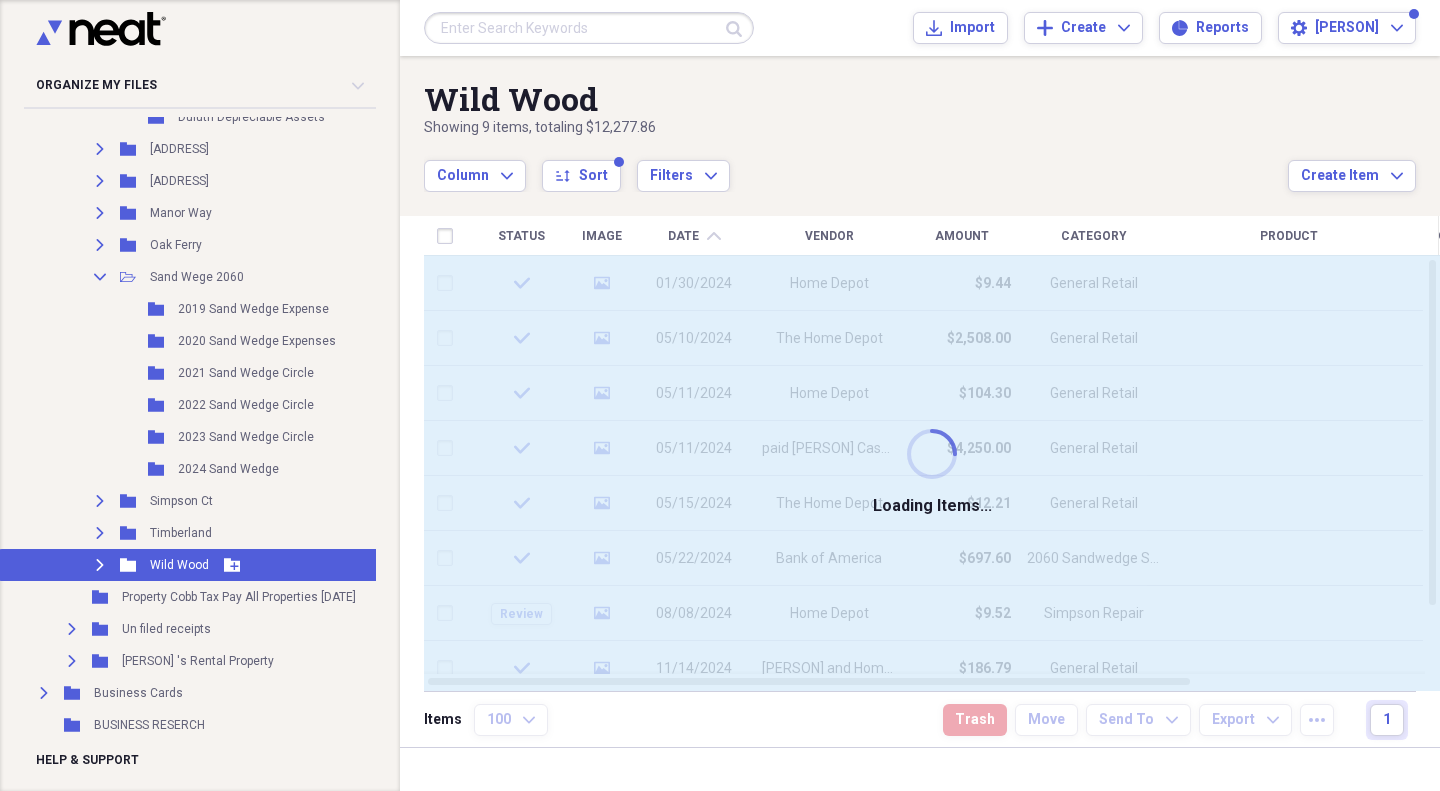 click on "Wild Wood" at bounding box center [179, 565] 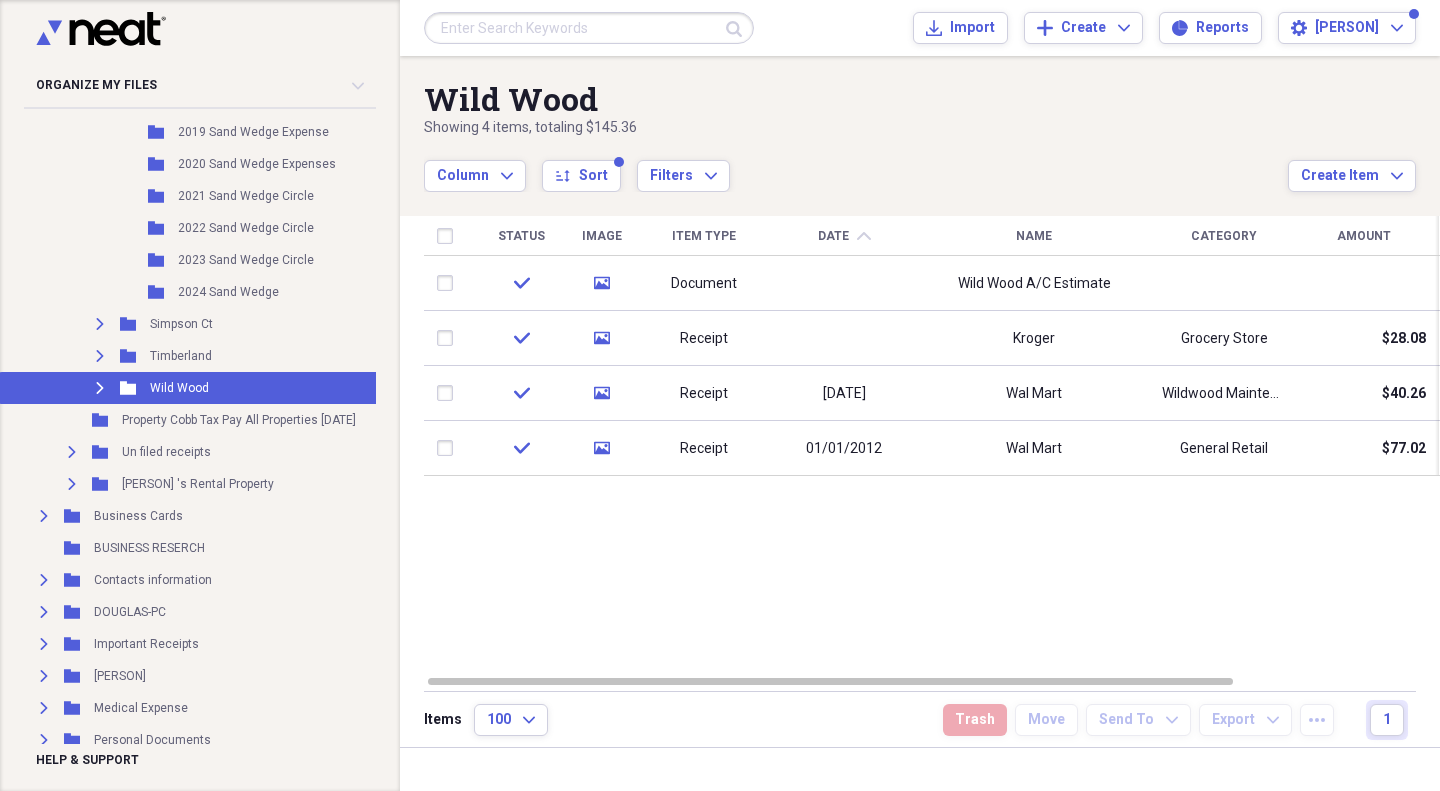 scroll, scrollTop: 1215, scrollLeft: 0, axis: vertical 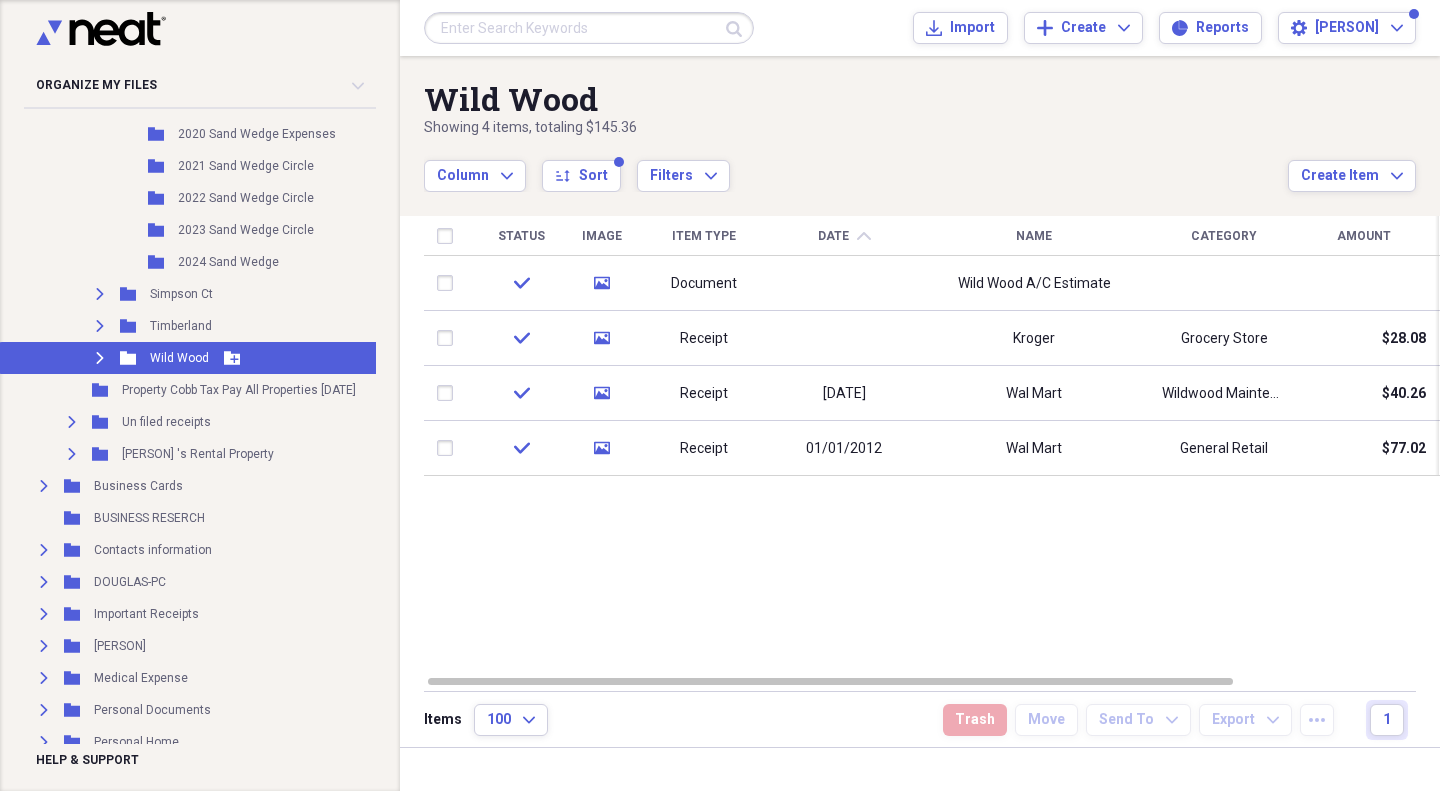 click on "Expand" 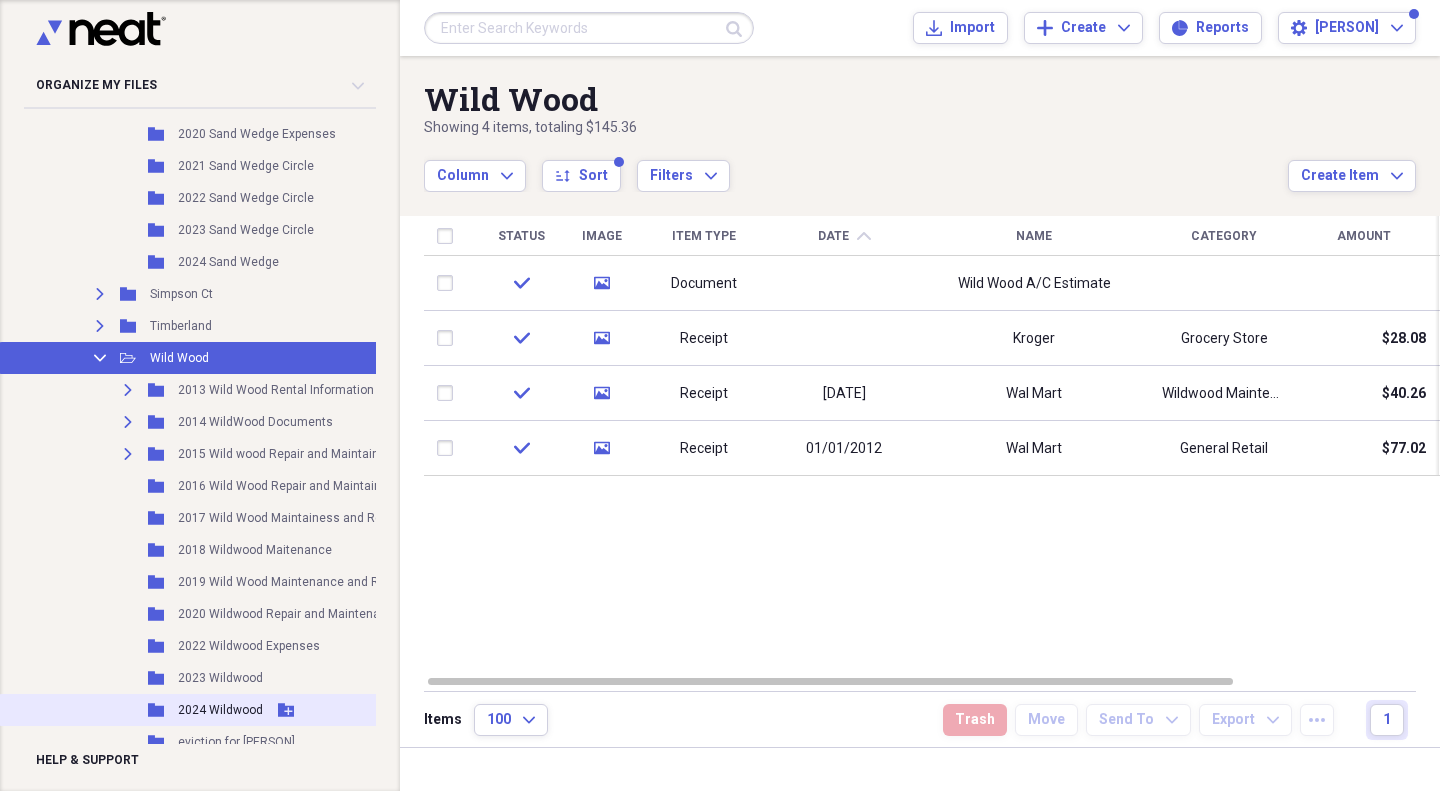 click on "2024 Wildwood" at bounding box center (220, 710) 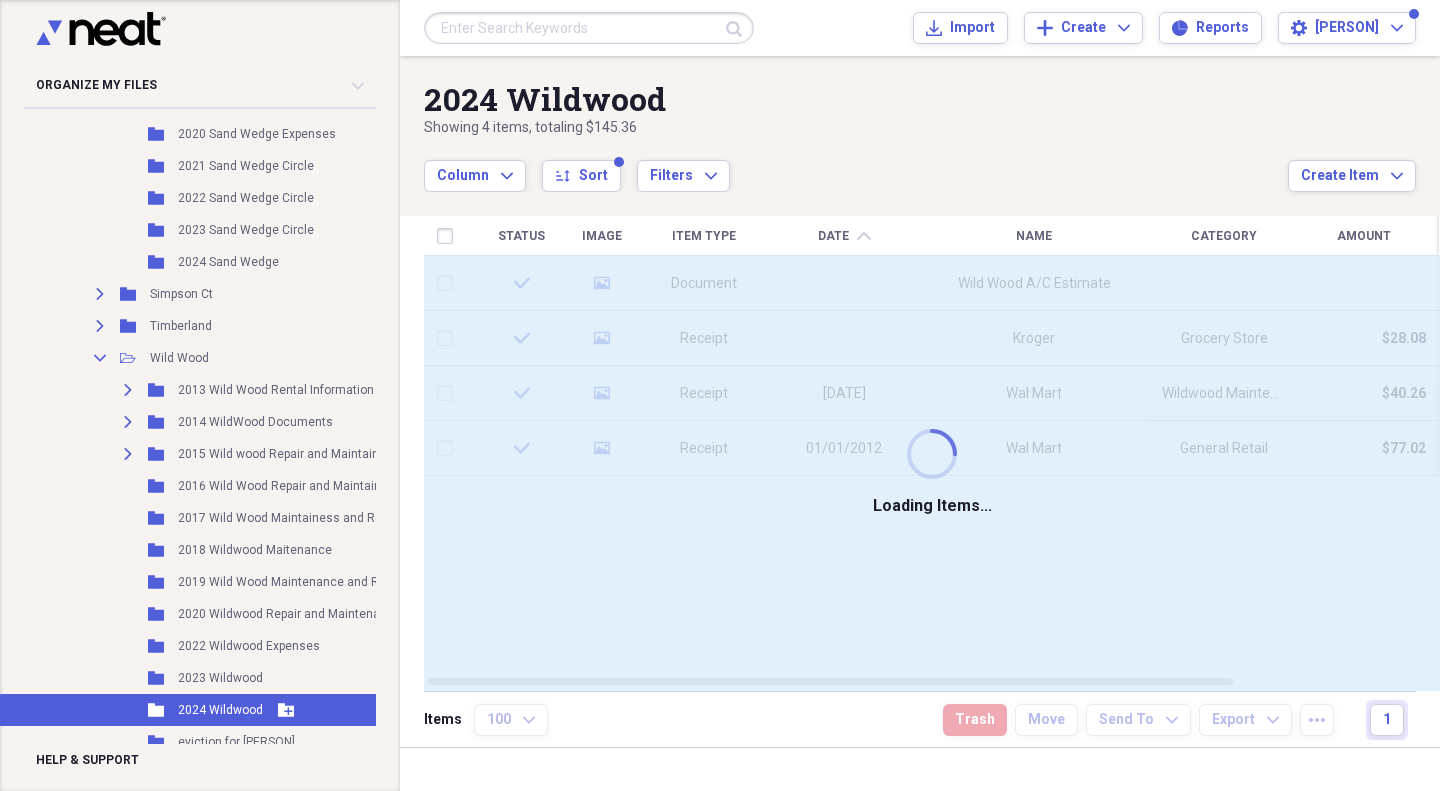 click on "2024 Wildwood" at bounding box center (220, 710) 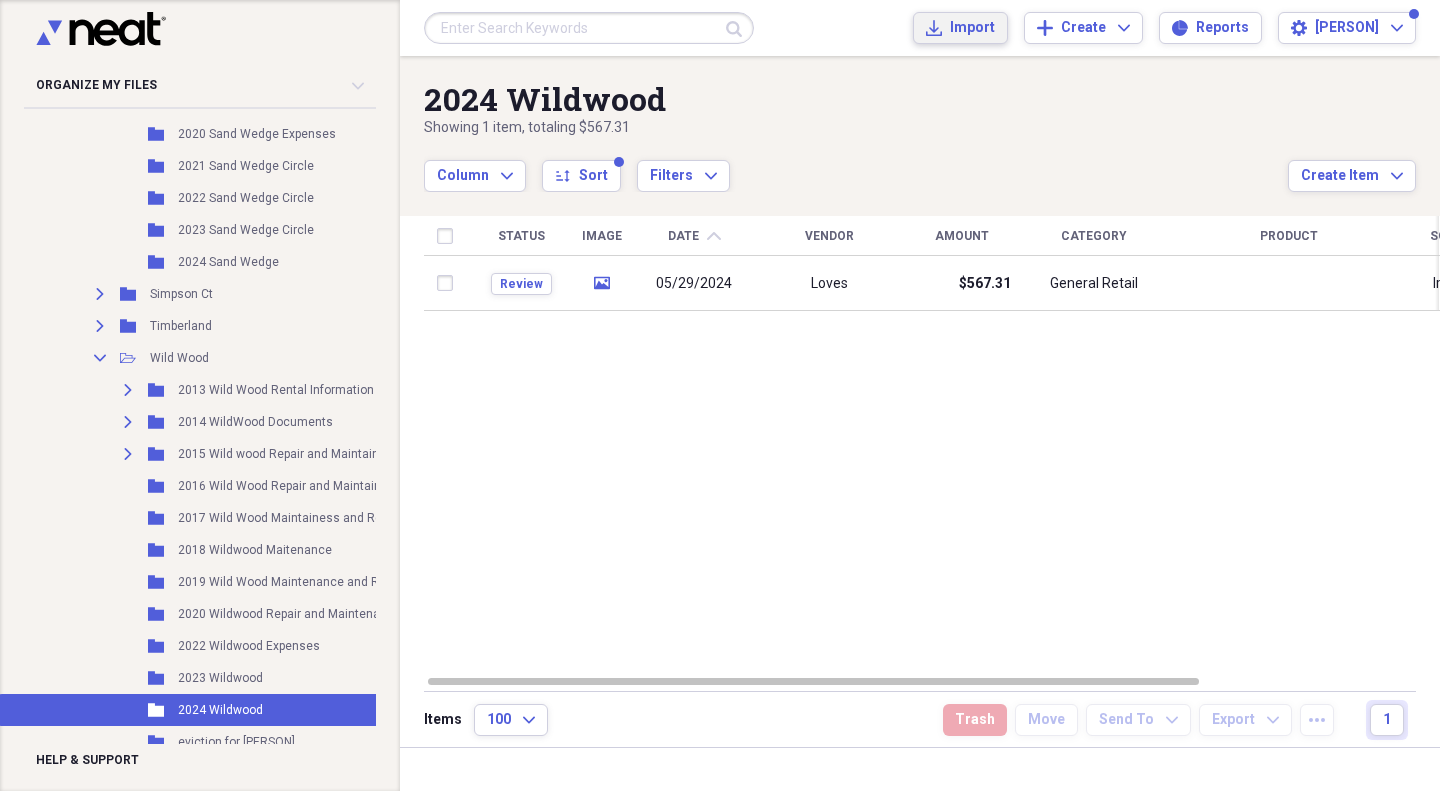 click on "Import" at bounding box center (972, 28) 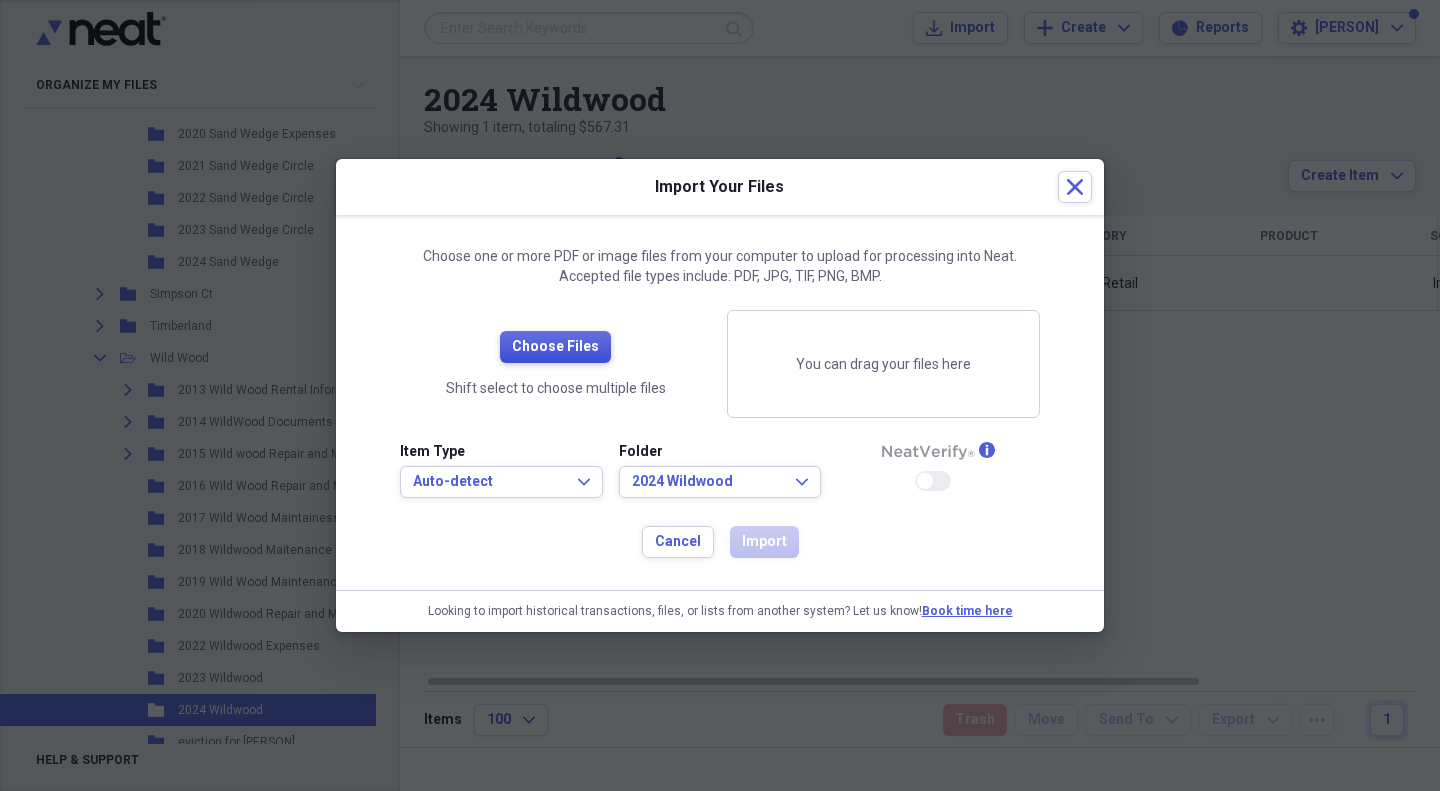 click on "Choose Files" at bounding box center (555, 347) 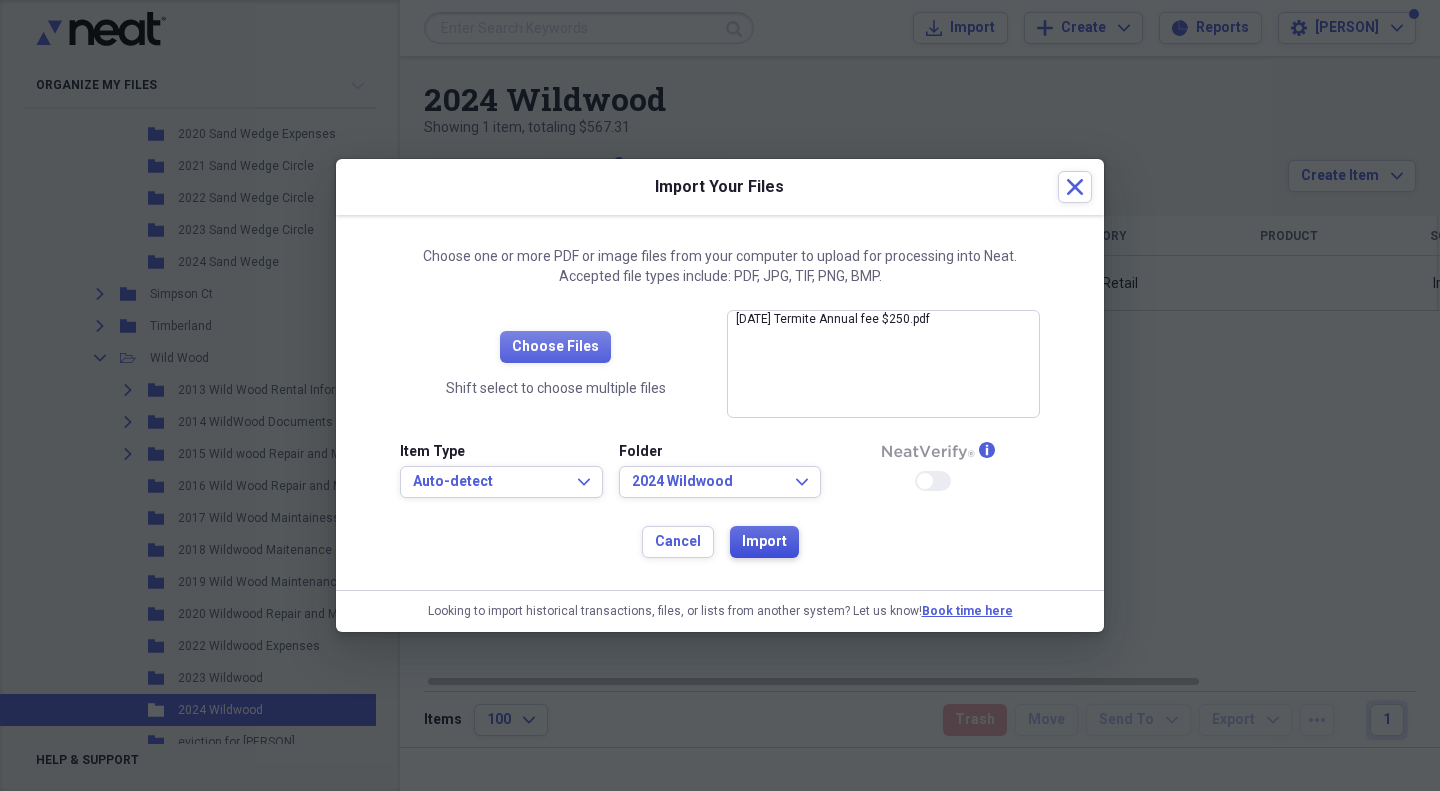 click on "Import" at bounding box center [764, 542] 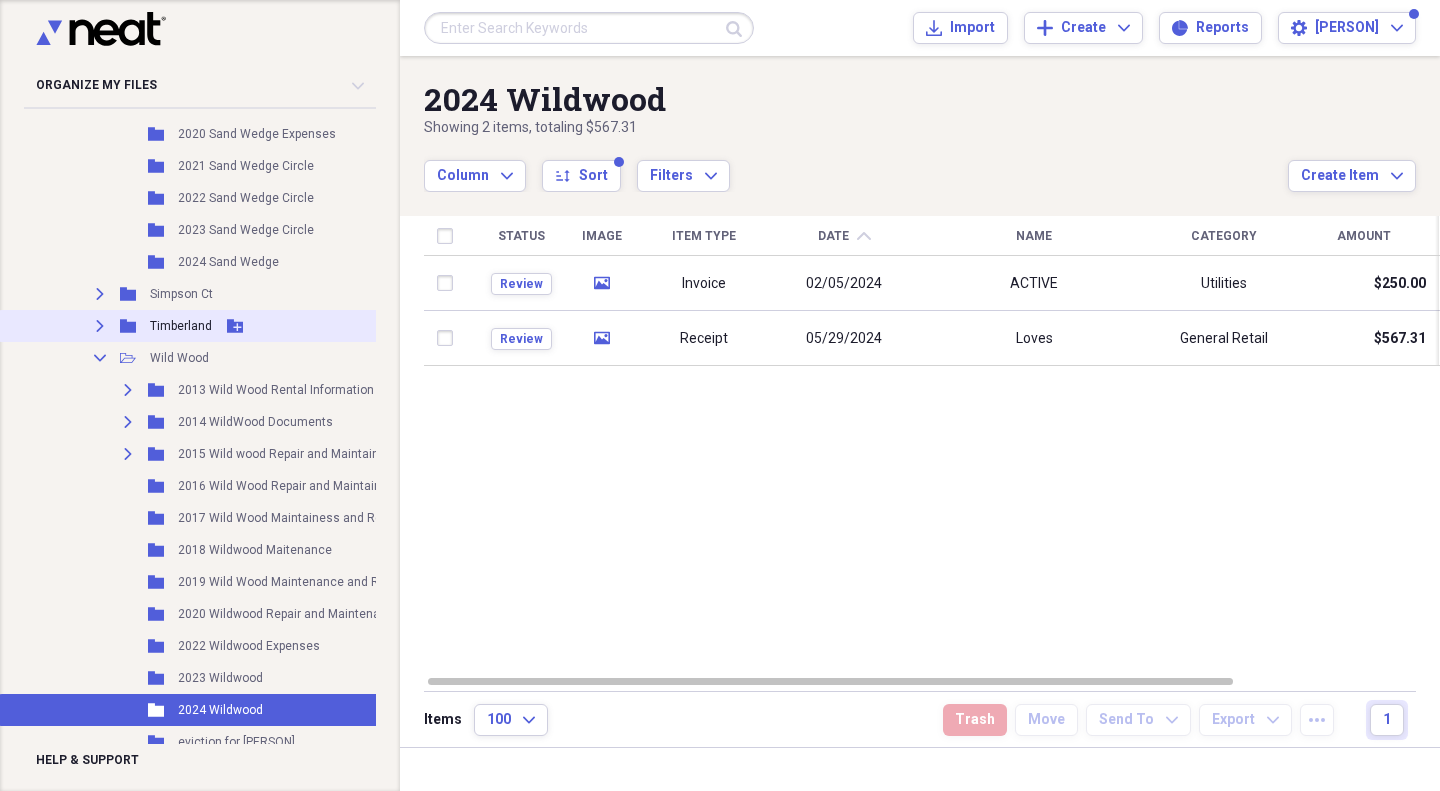 click 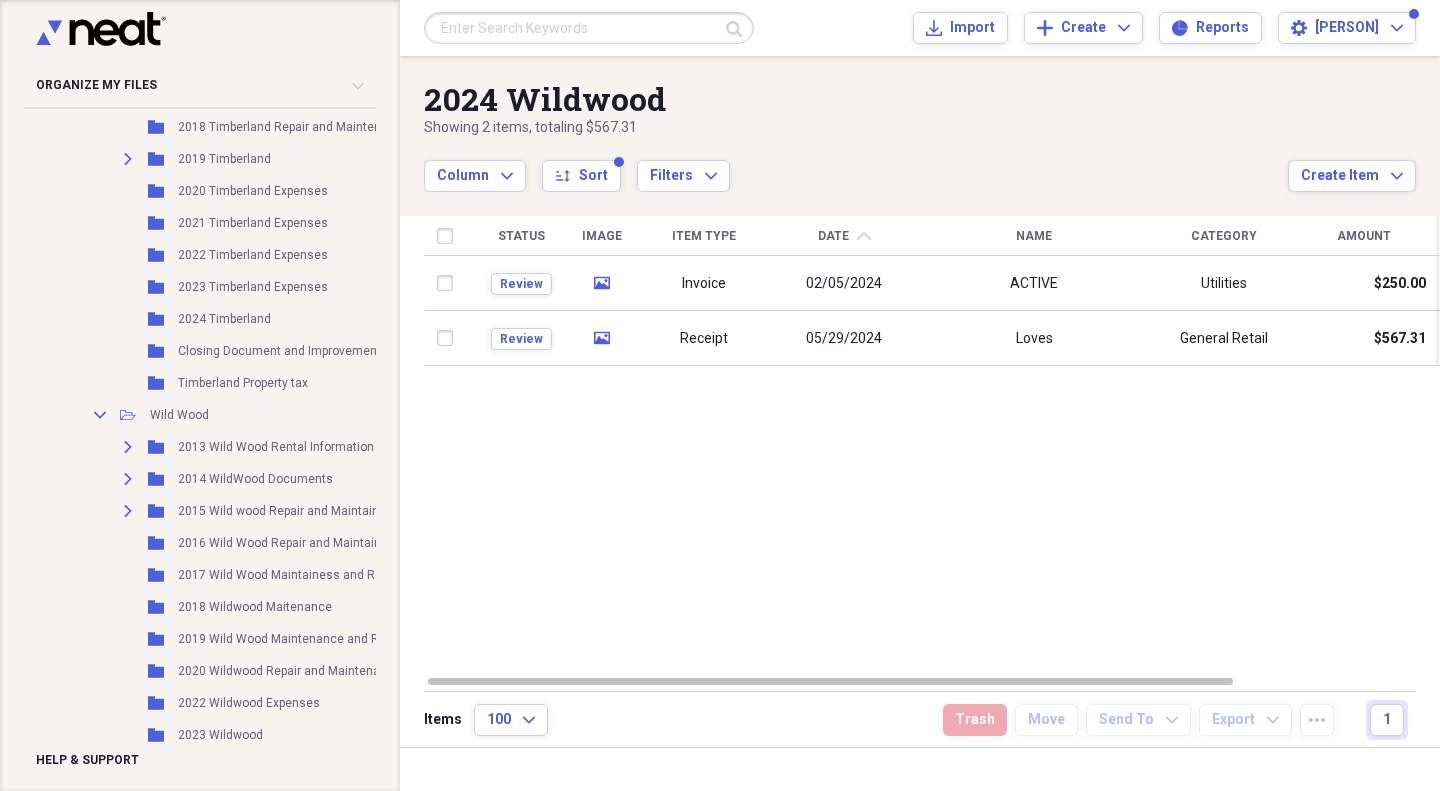 scroll, scrollTop: 1644, scrollLeft: 0, axis: vertical 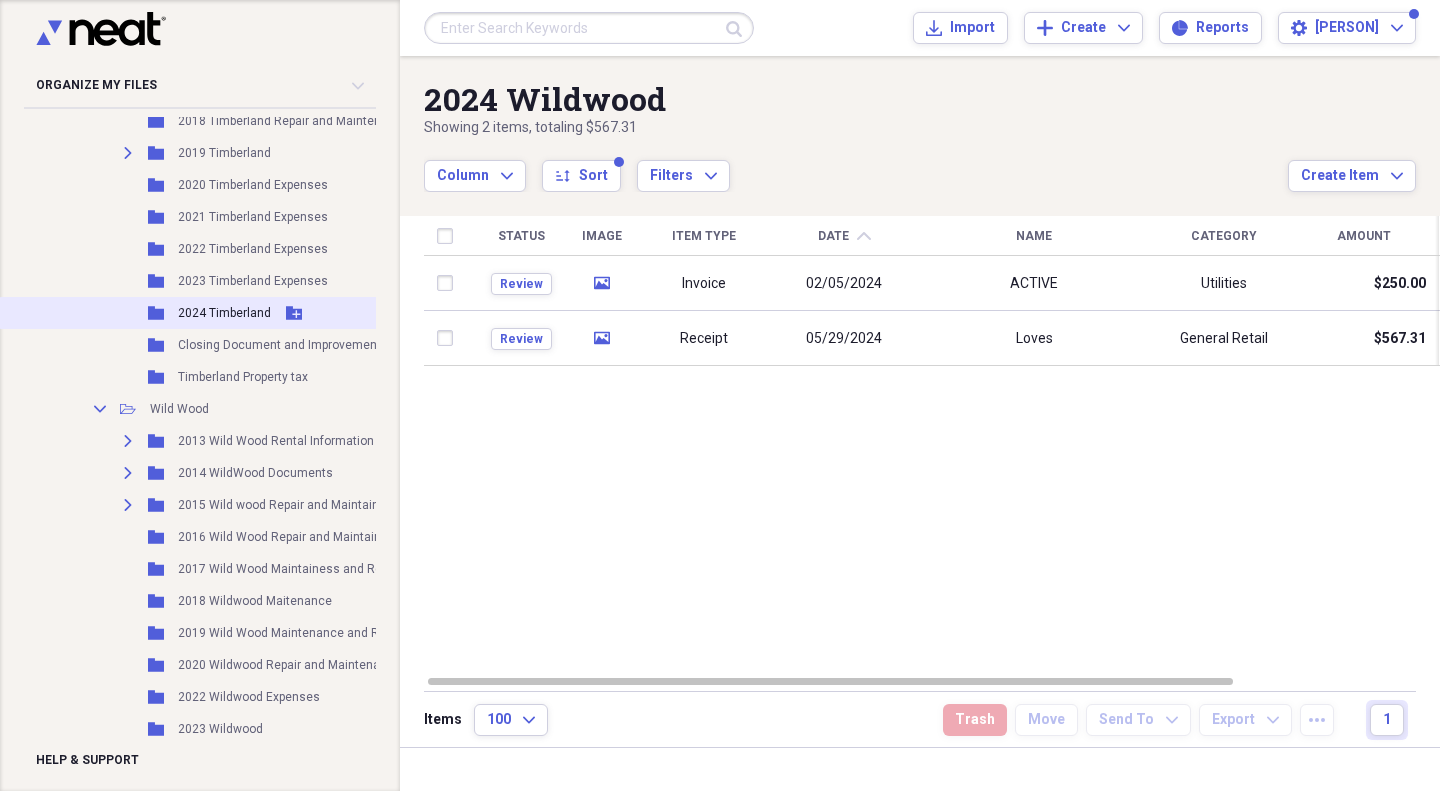click on "2024 Timberland" at bounding box center [224, 313] 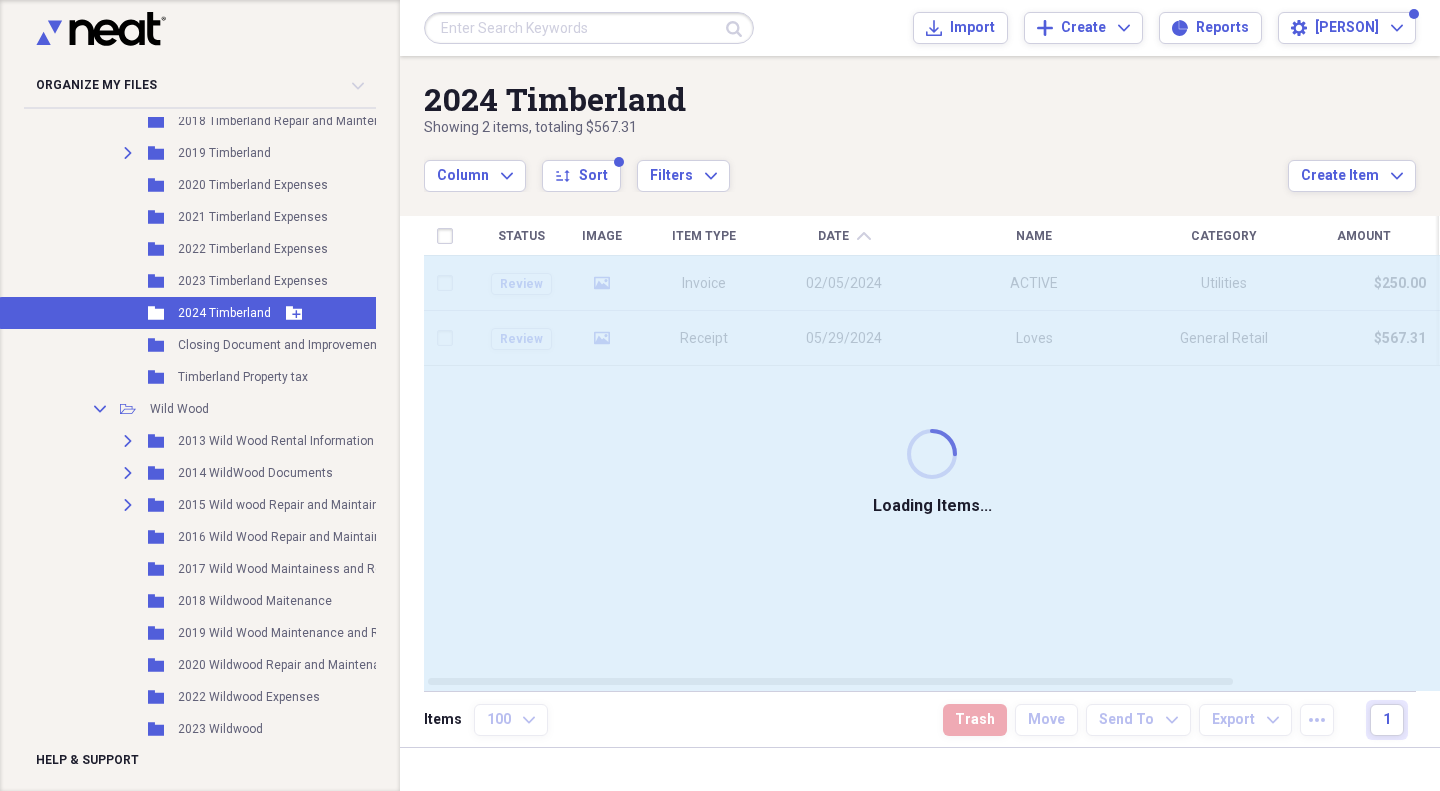 click on "2024 Timberland" at bounding box center (224, 313) 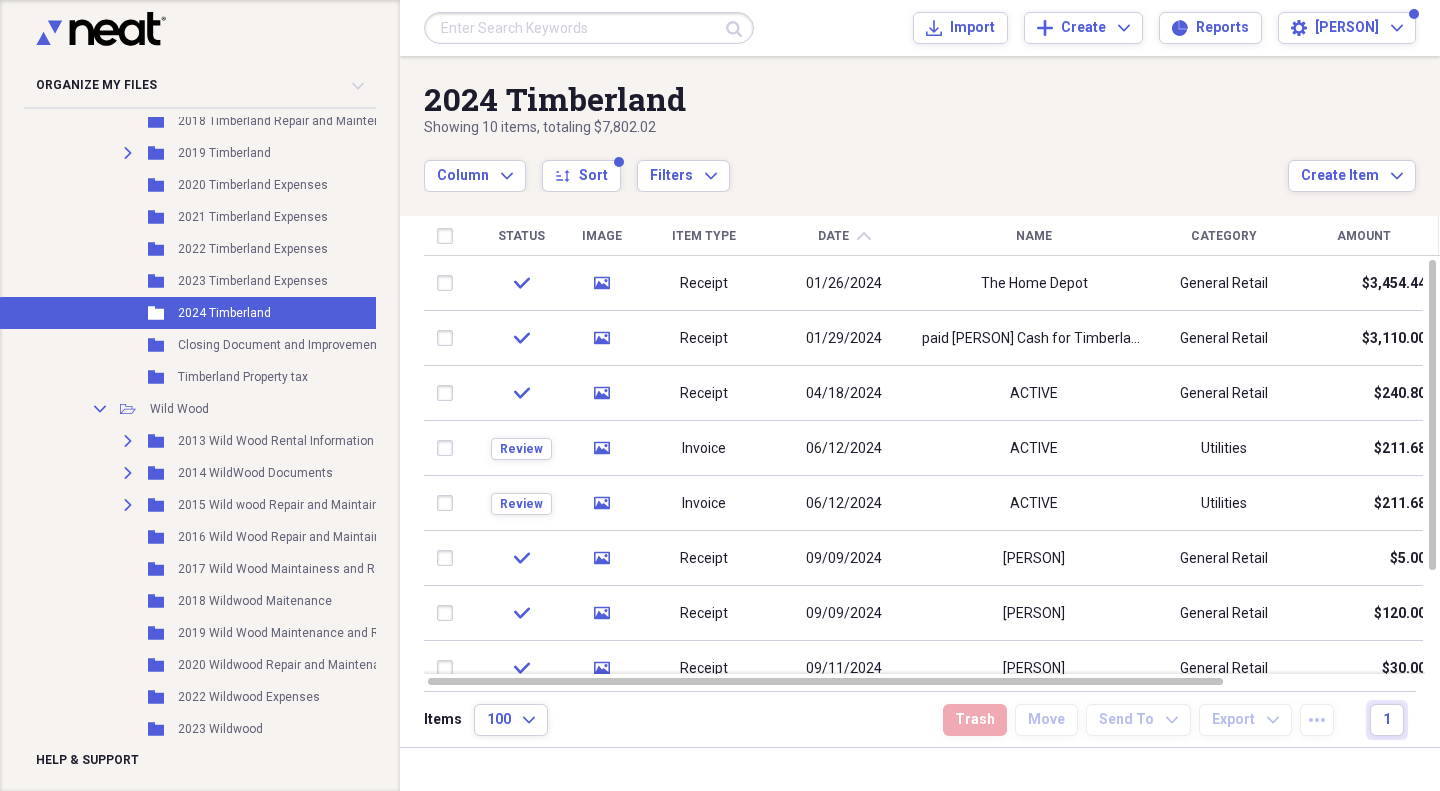 click on "Date" at bounding box center (833, 236) 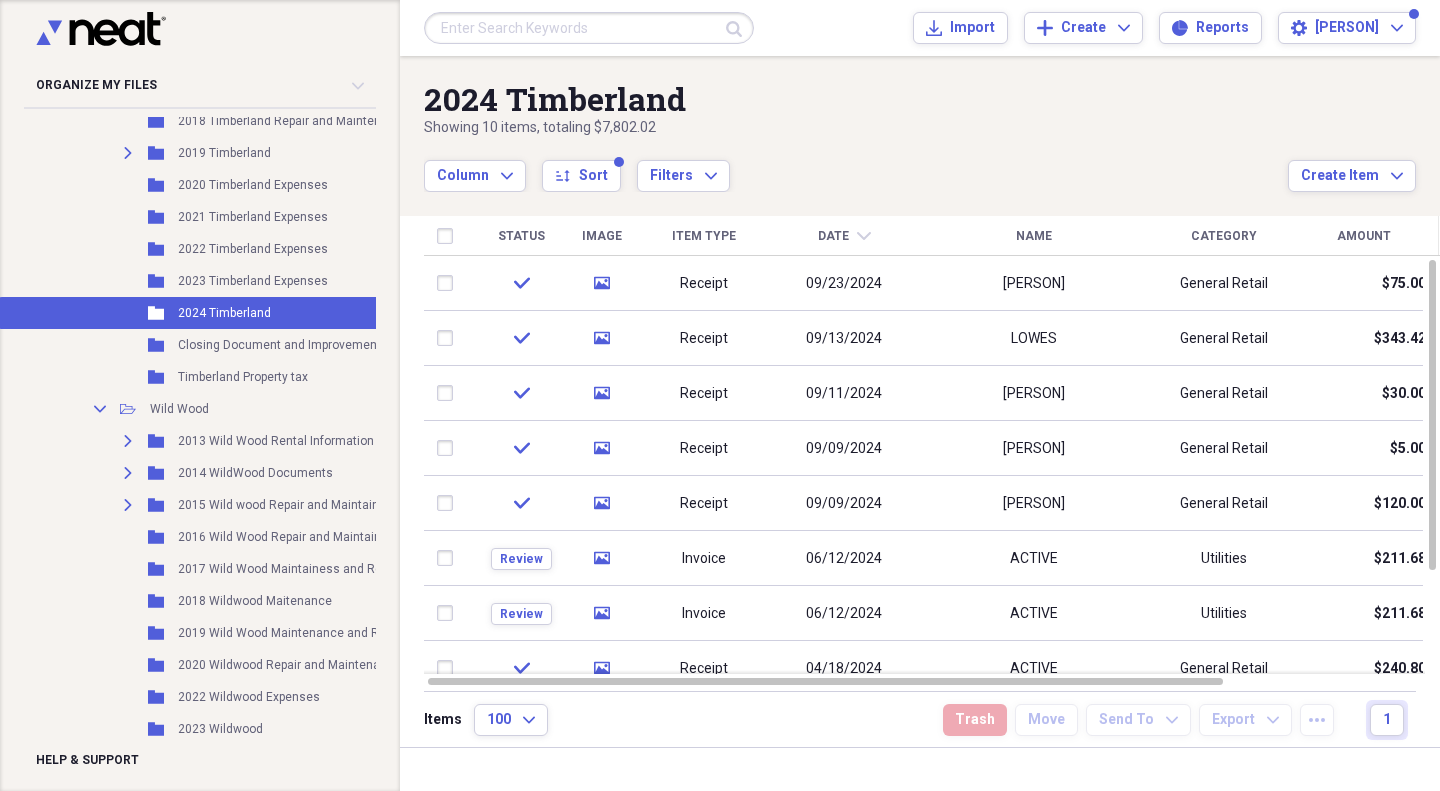 click on "Date" at bounding box center (833, 236) 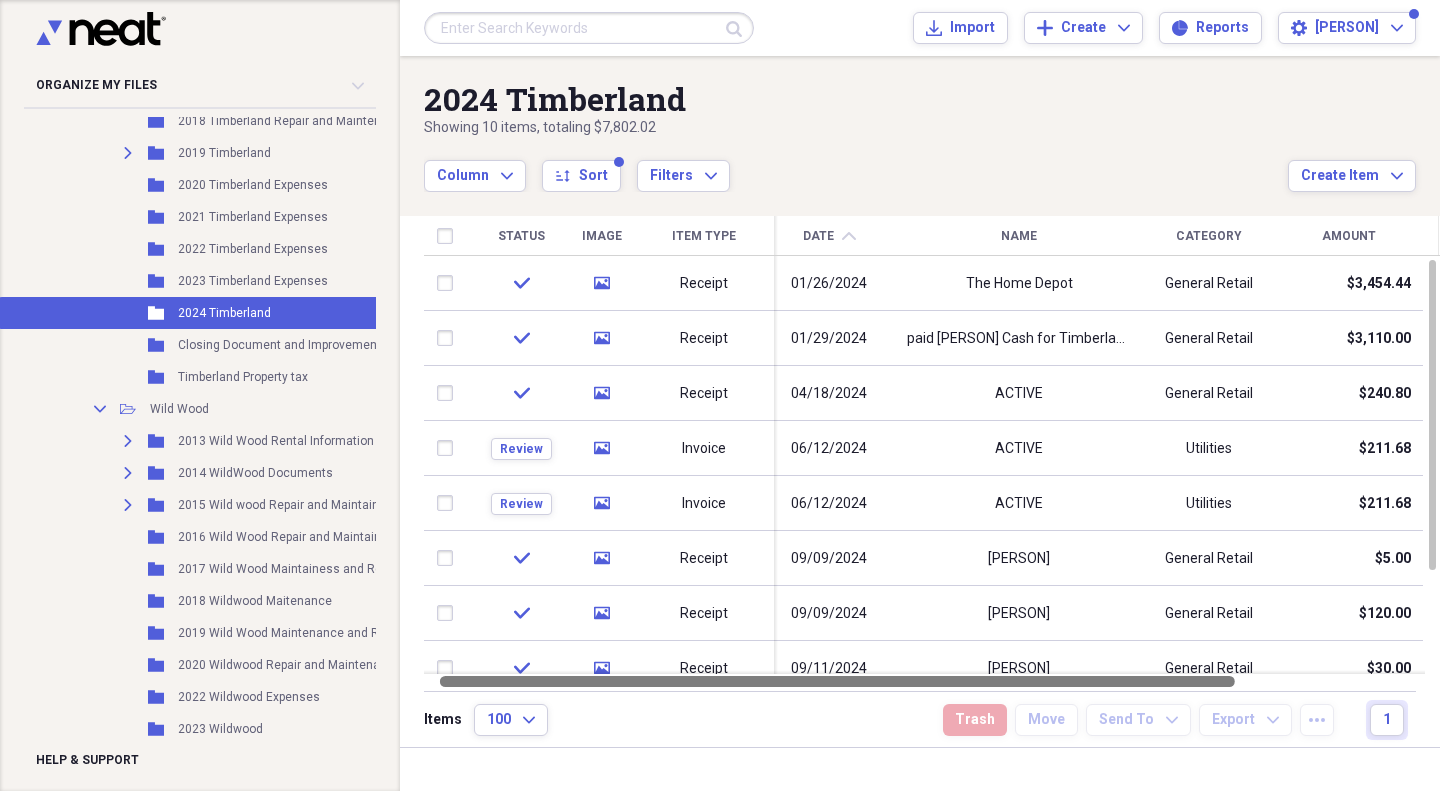 drag, startPoint x: 1214, startPoint y: 679, endPoint x: 1208, endPoint y: 689, distance: 11.661903 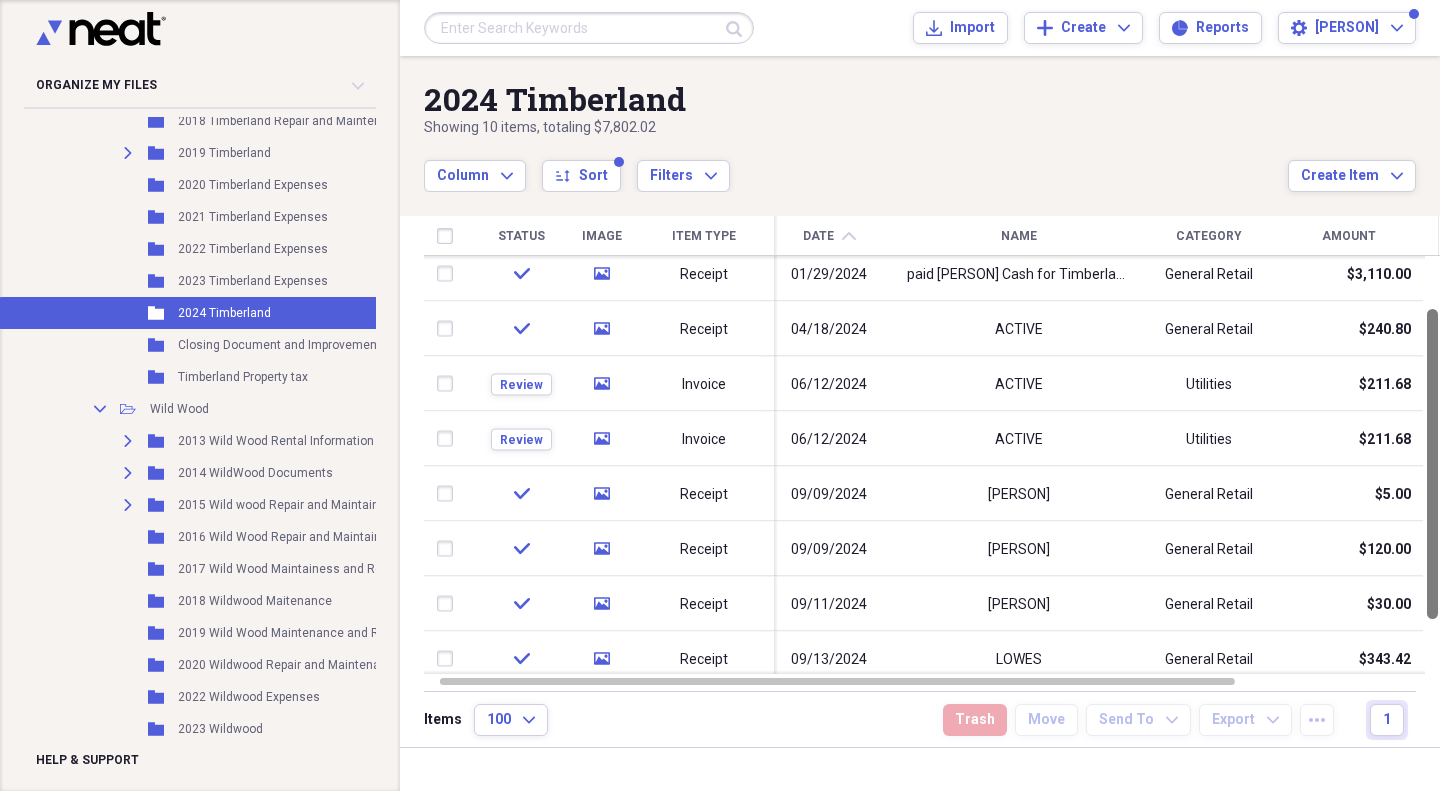 drag, startPoint x: 1435, startPoint y: 542, endPoint x: 1436, endPoint y: 591, distance: 49.010204 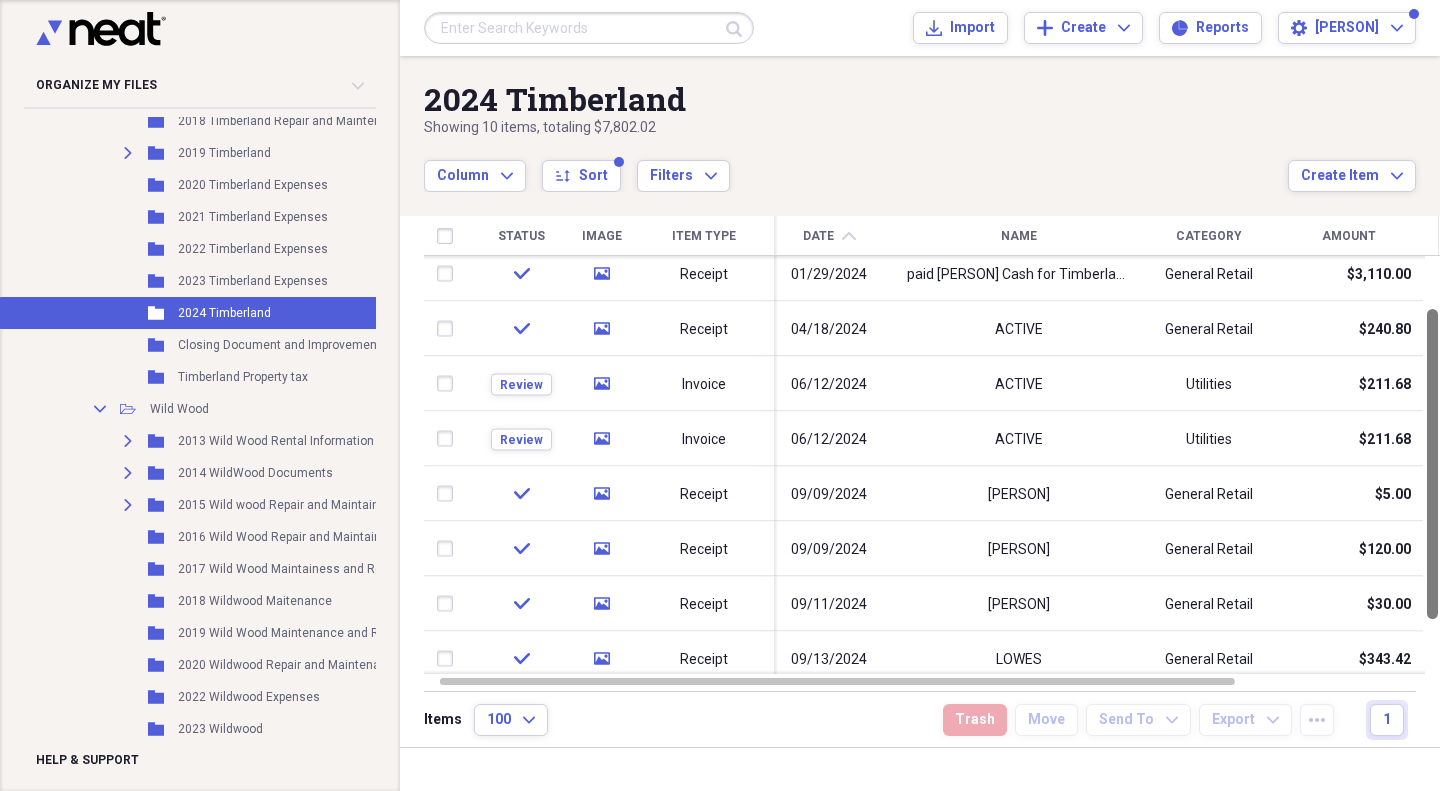 click at bounding box center (1432, 464) 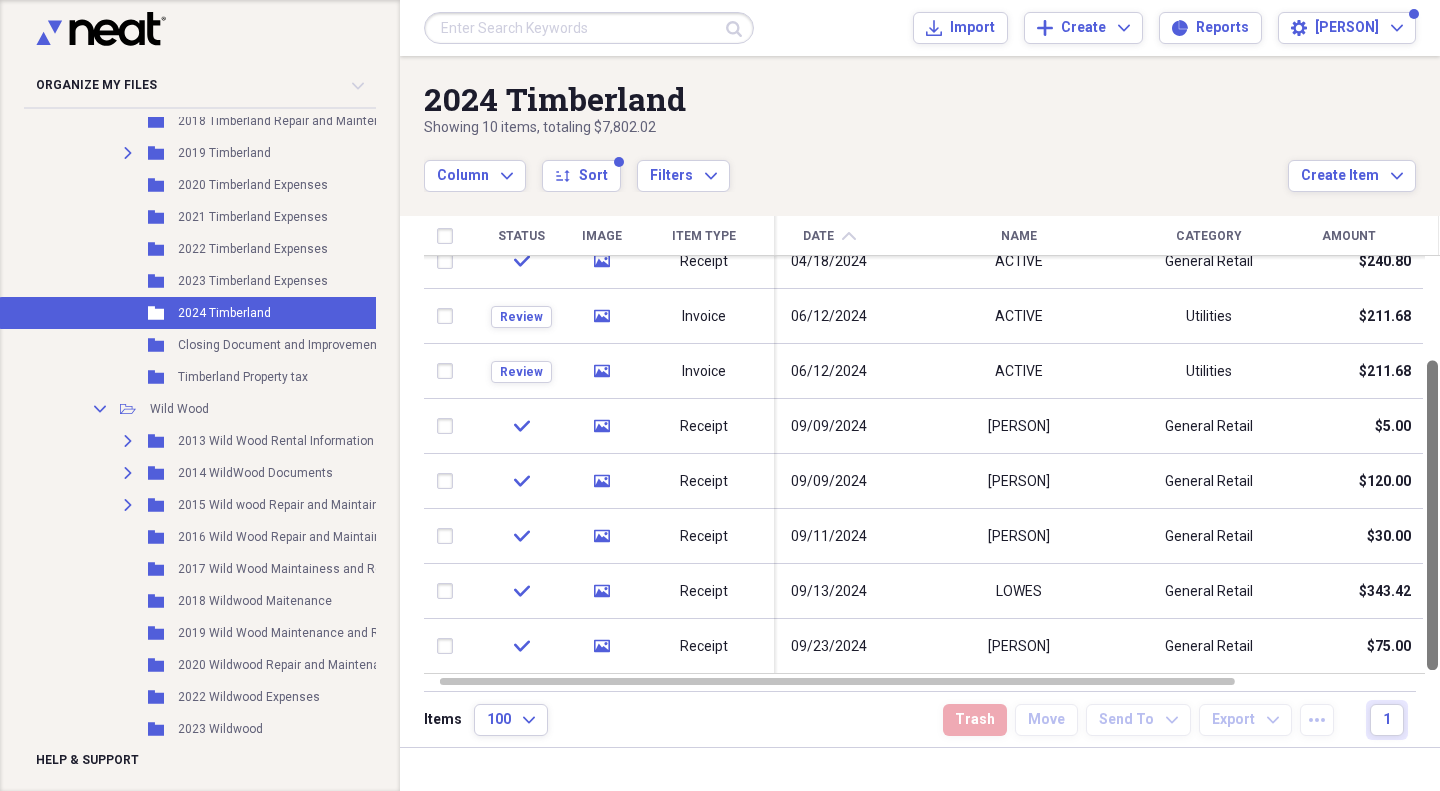 drag, startPoint x: 1433, startPoint y: 590, endPoint x: 1431, endPoint y: 662, distance: 72.02777 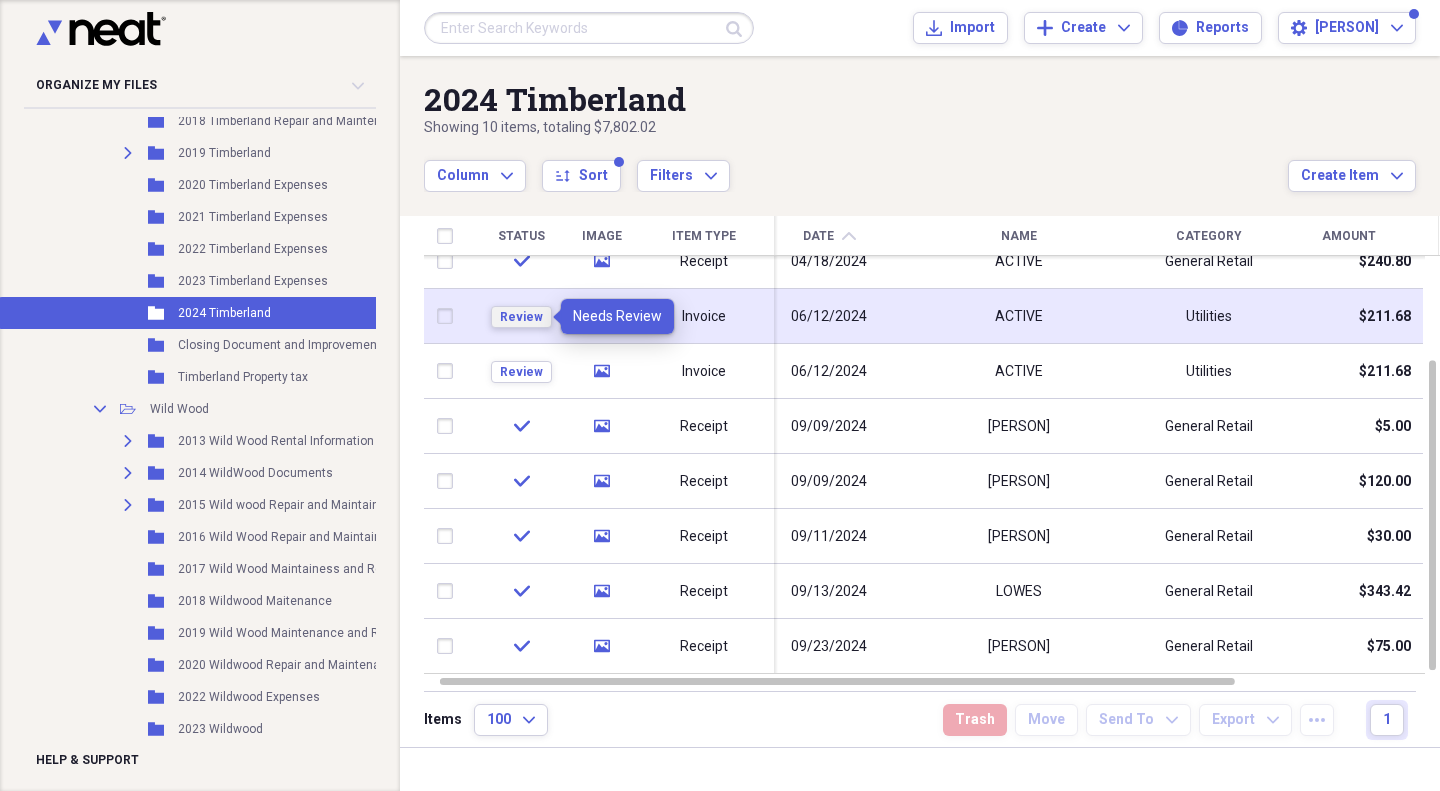 click on "Review" at bounding box center [521, 317] 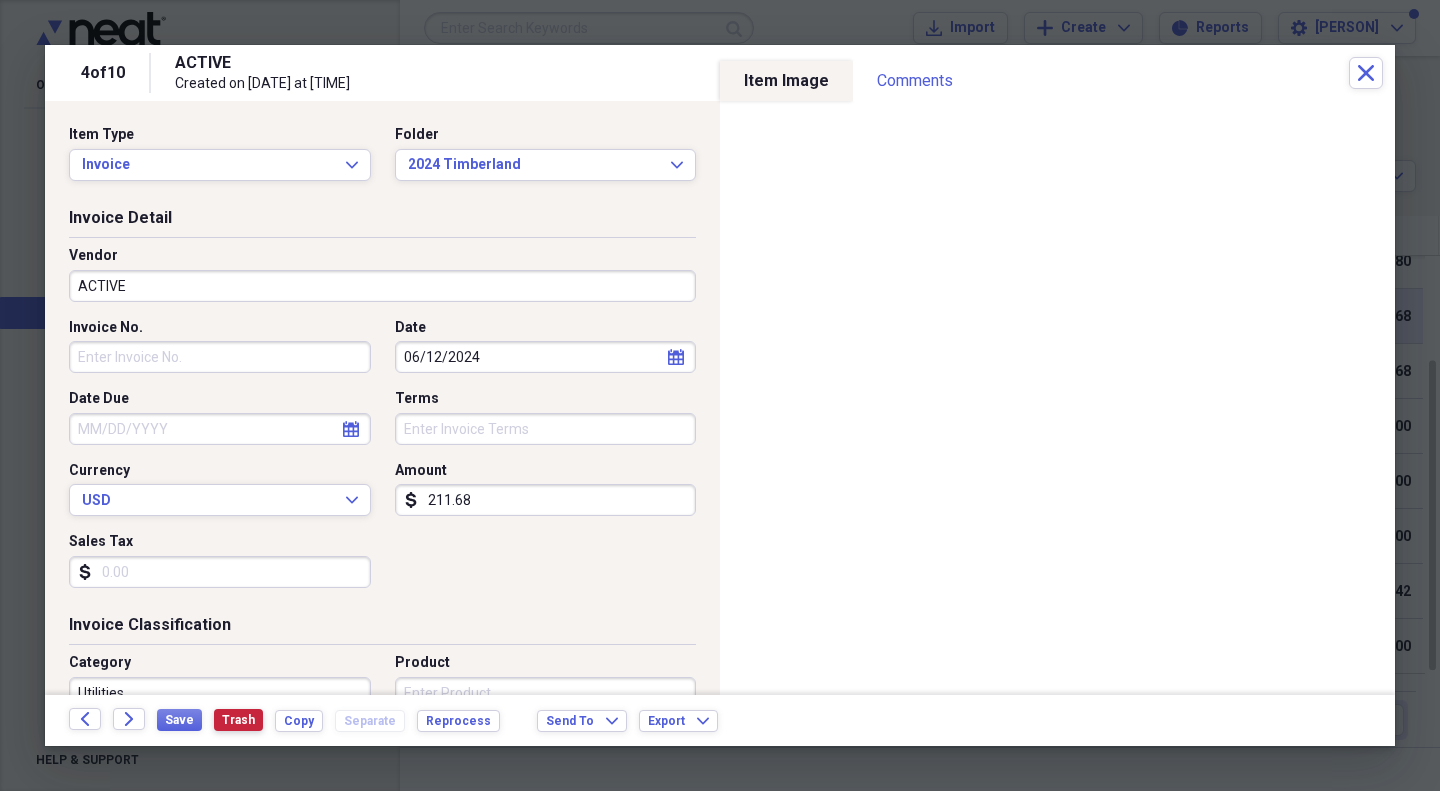 click on "Trash" at bounding box center (238, 720) 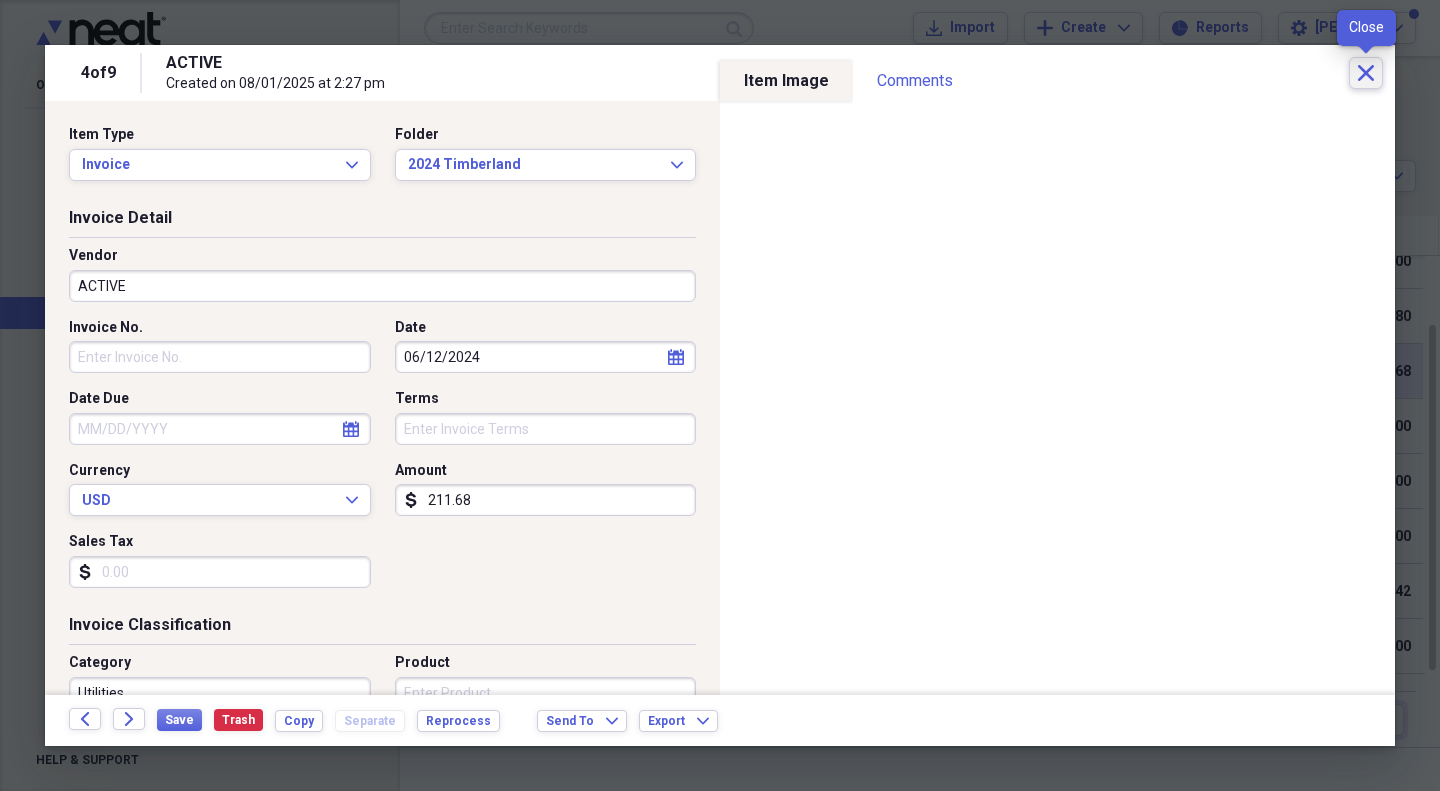 click on "Close" 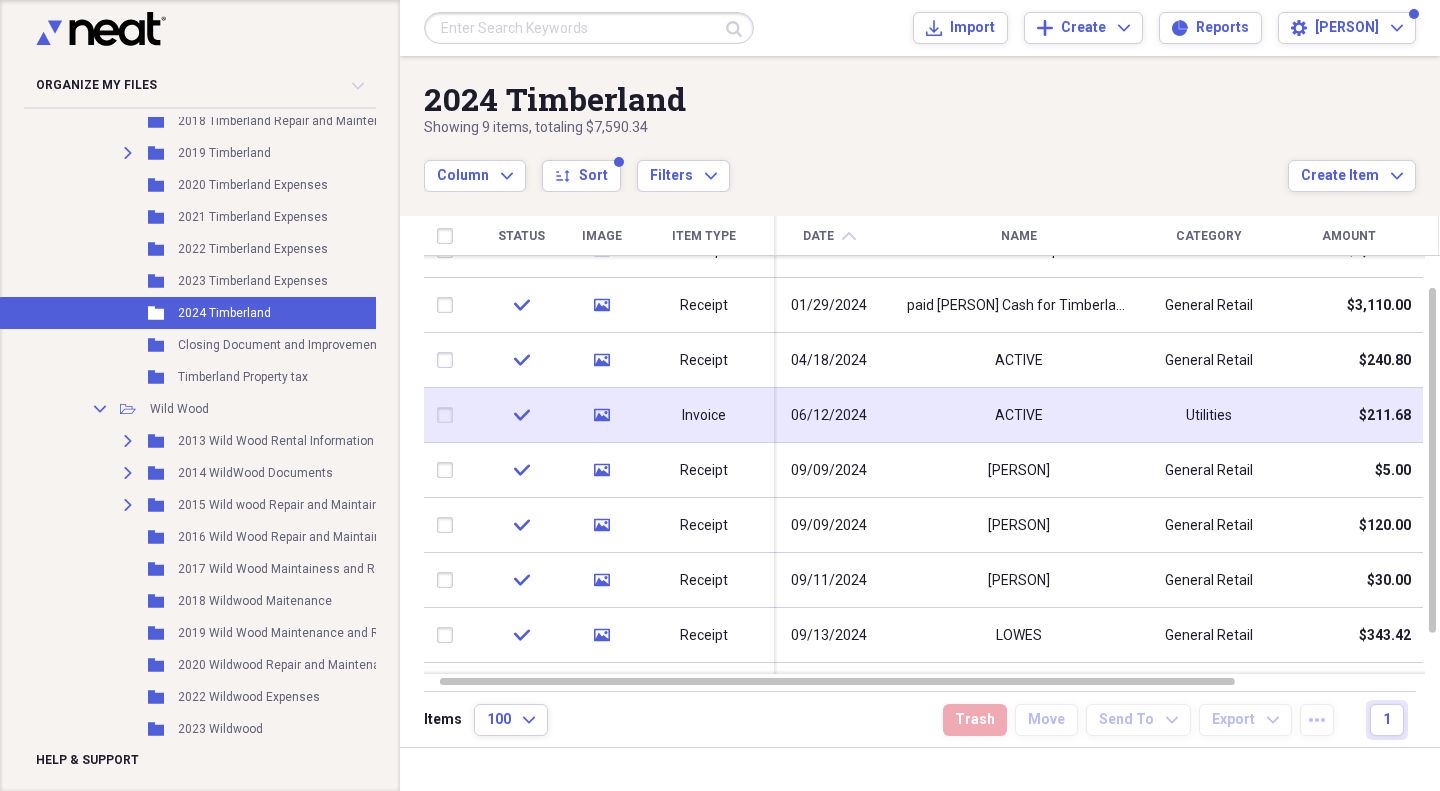 click on "06/12/2024" at bounding box center (829, 416) 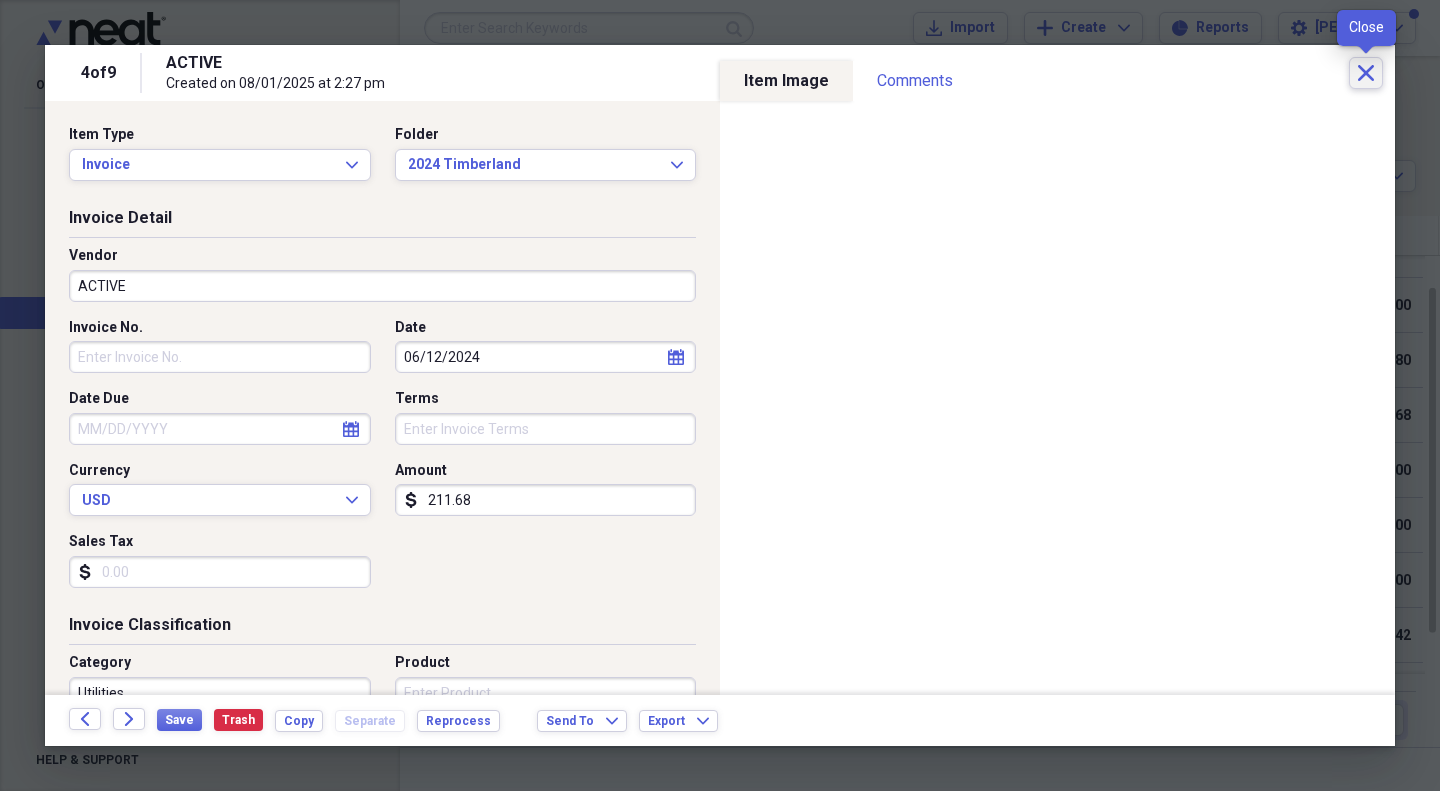 click 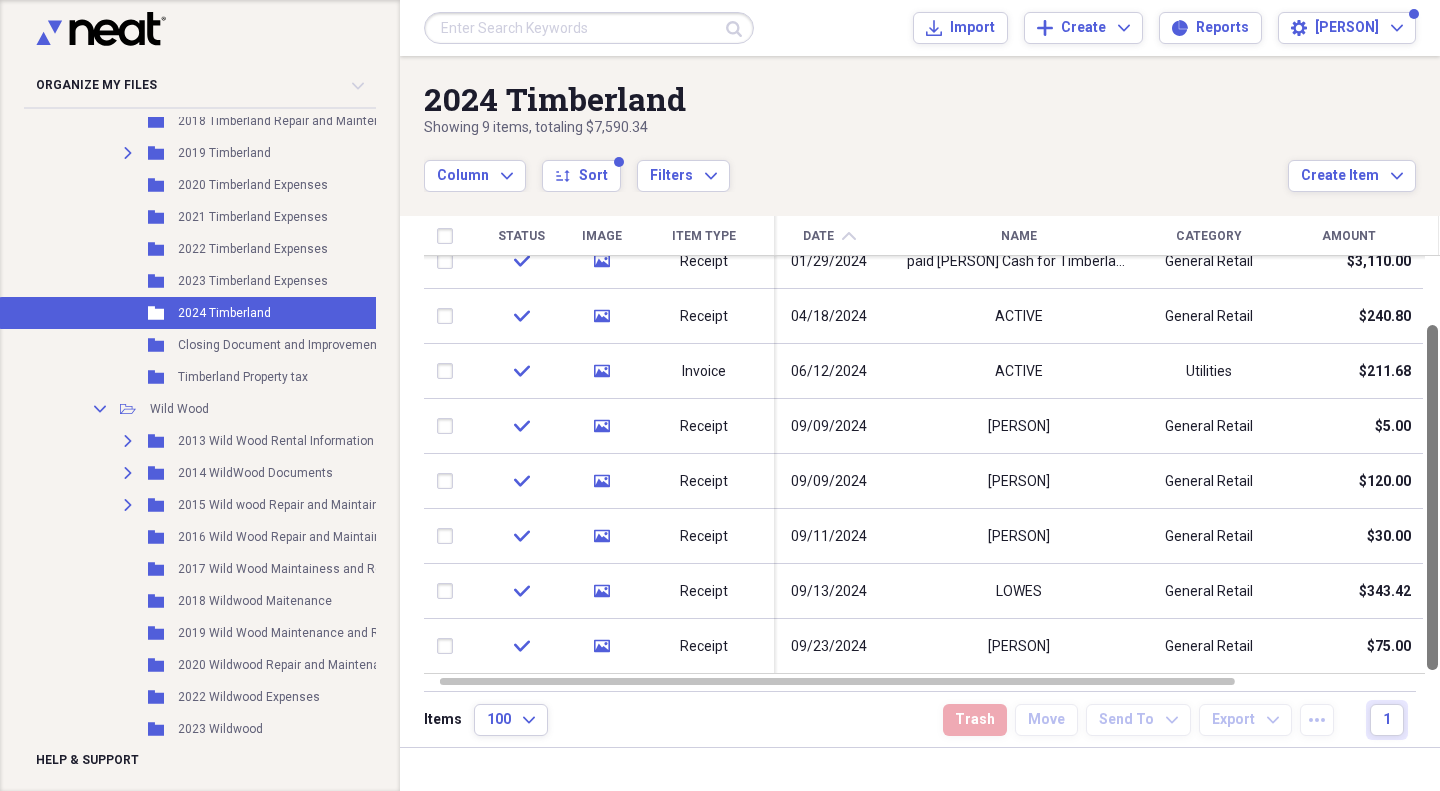 drag, startPoint x: 1430, startPoint y: 599, endPoint x: 1430, endPoint y: 654, distance: 55 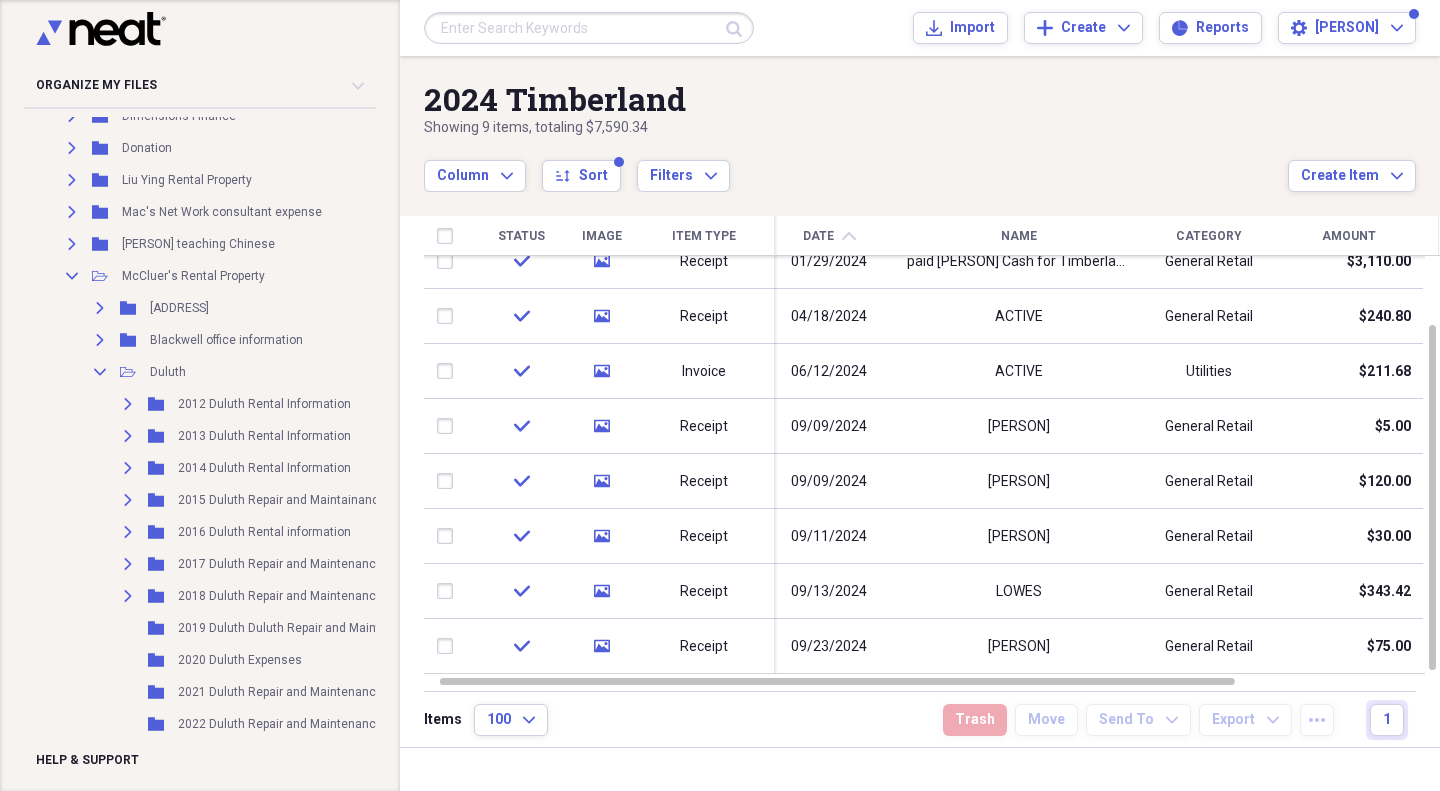 scroll, scrollTop: 267, scrollLeft: 0, axis: vertical 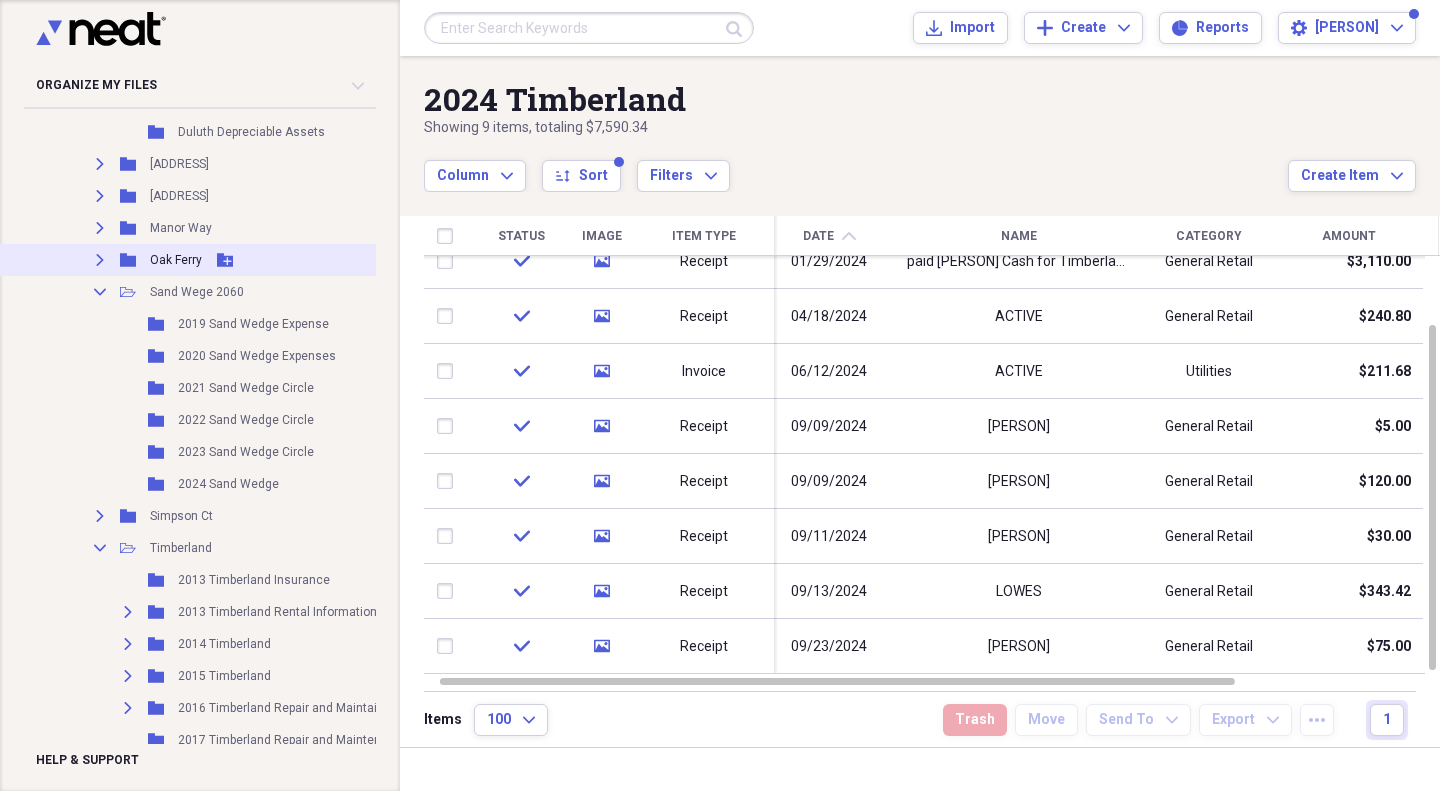 click on "Expand" at bounding box center (100, 260) 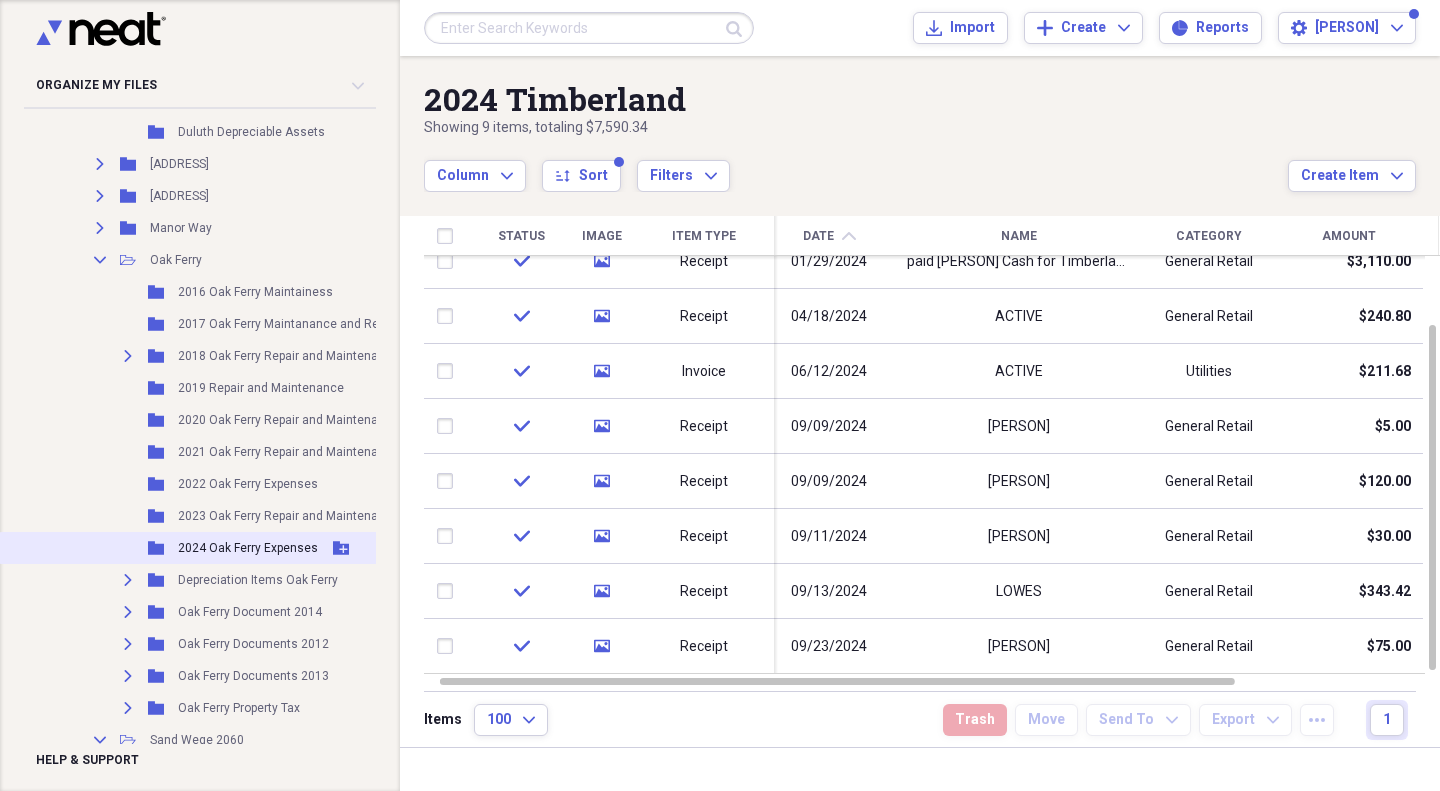 click on "2024 Oak Ferry Expenses" at bounding box center [248, 548] 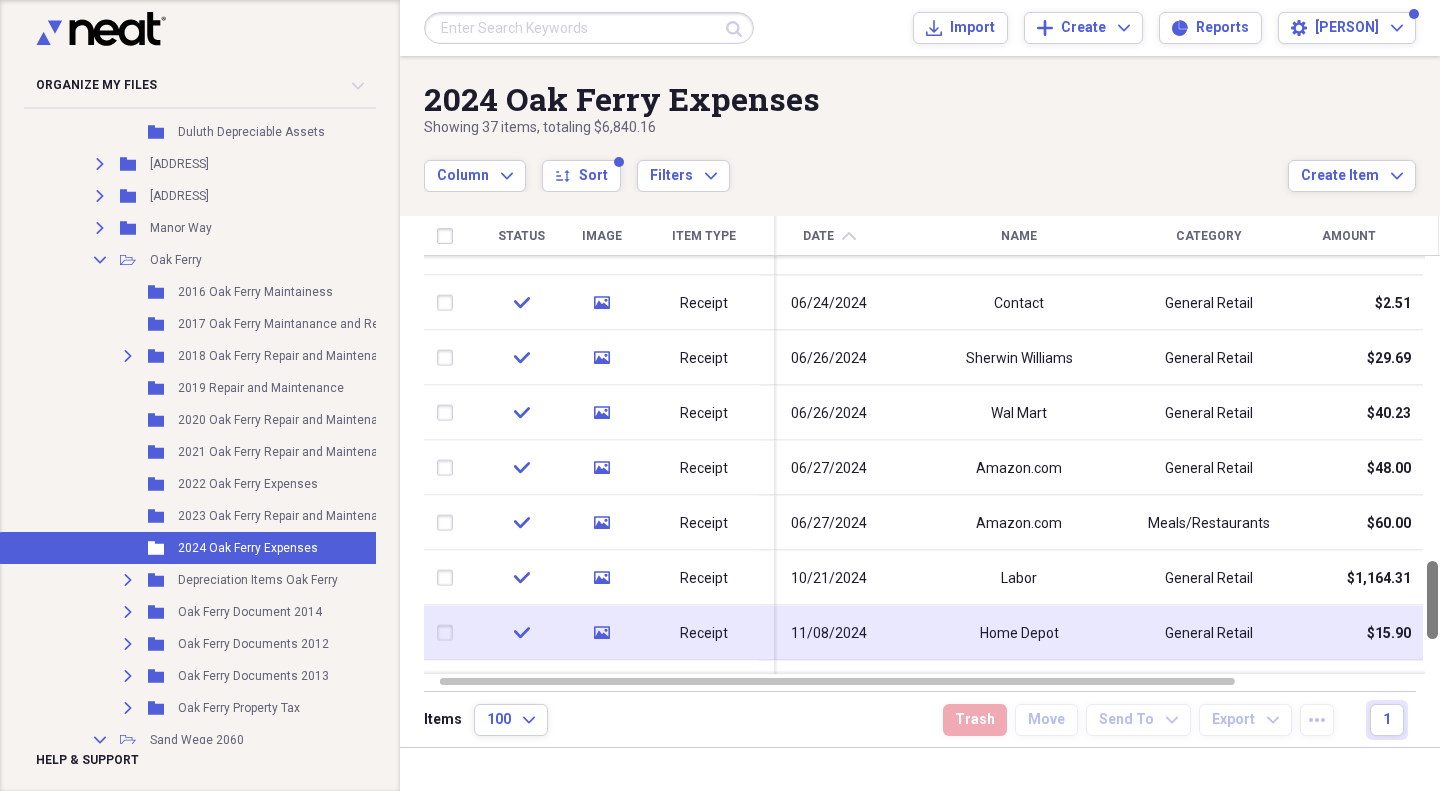 drag, startPoint x: 1430, startPoint y: 315, endPoint x: 1421, endPoint y: 616, distance: 301.13452 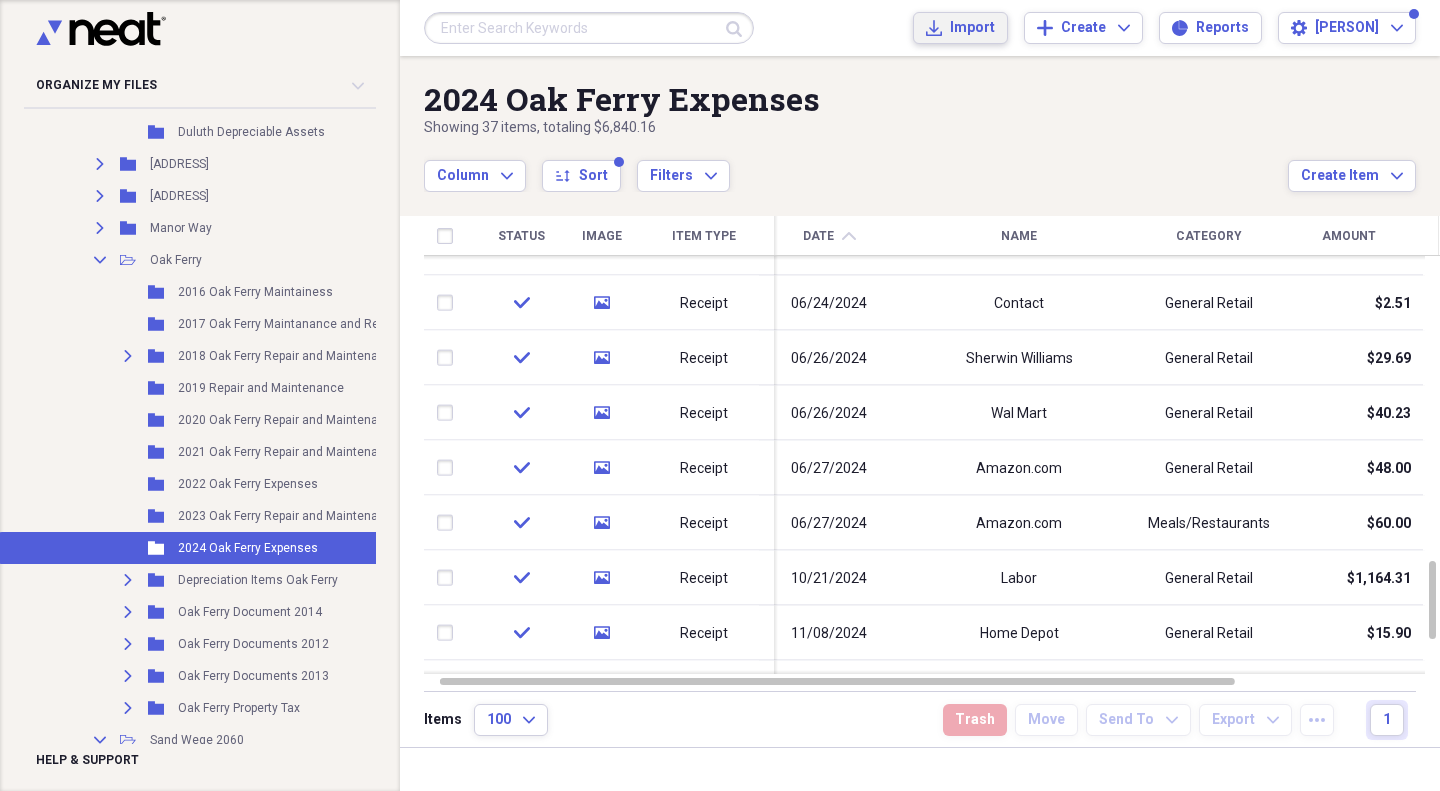 click on "Import" at bounding box center (972, 28) 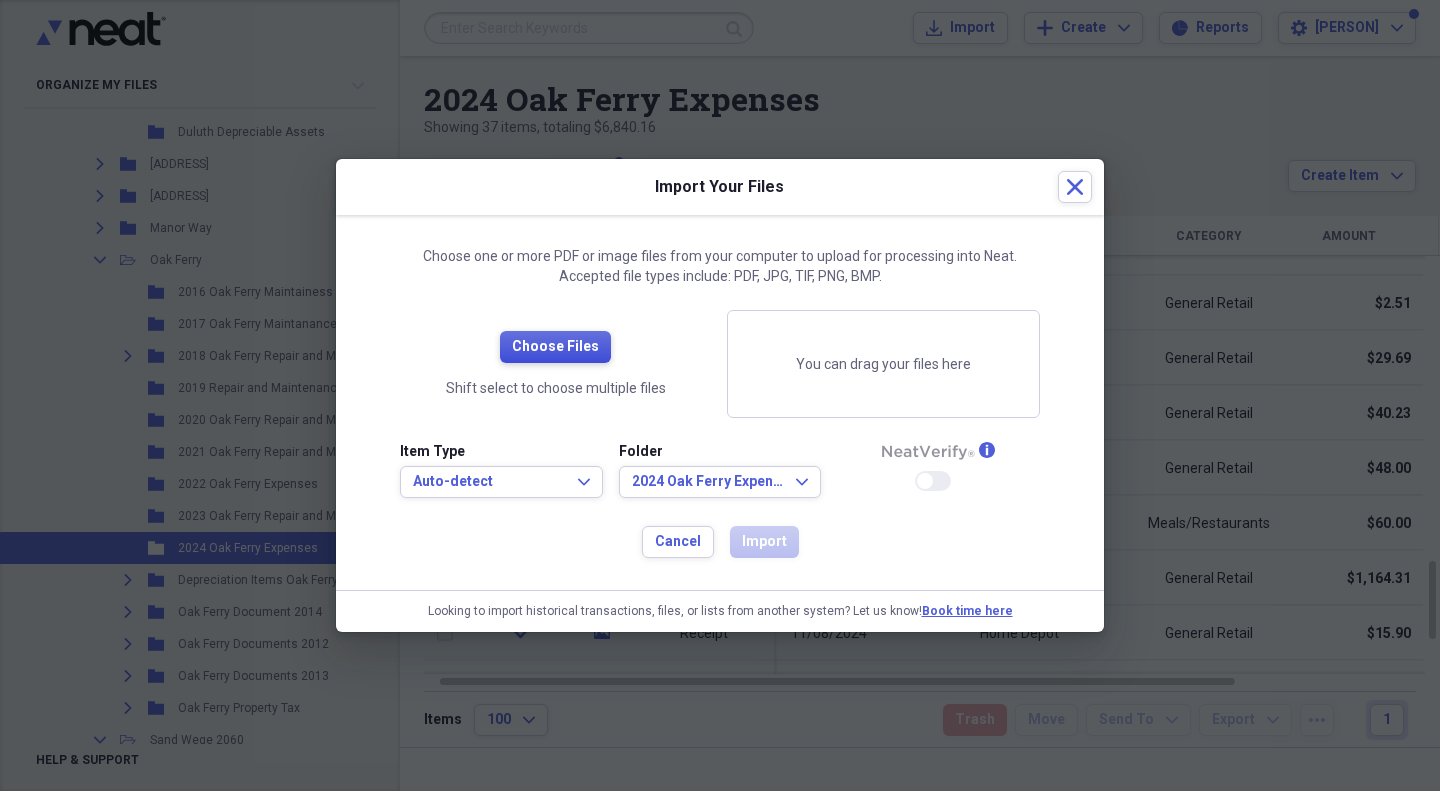 click on "Choose Files" at bounding box center (555, 347) 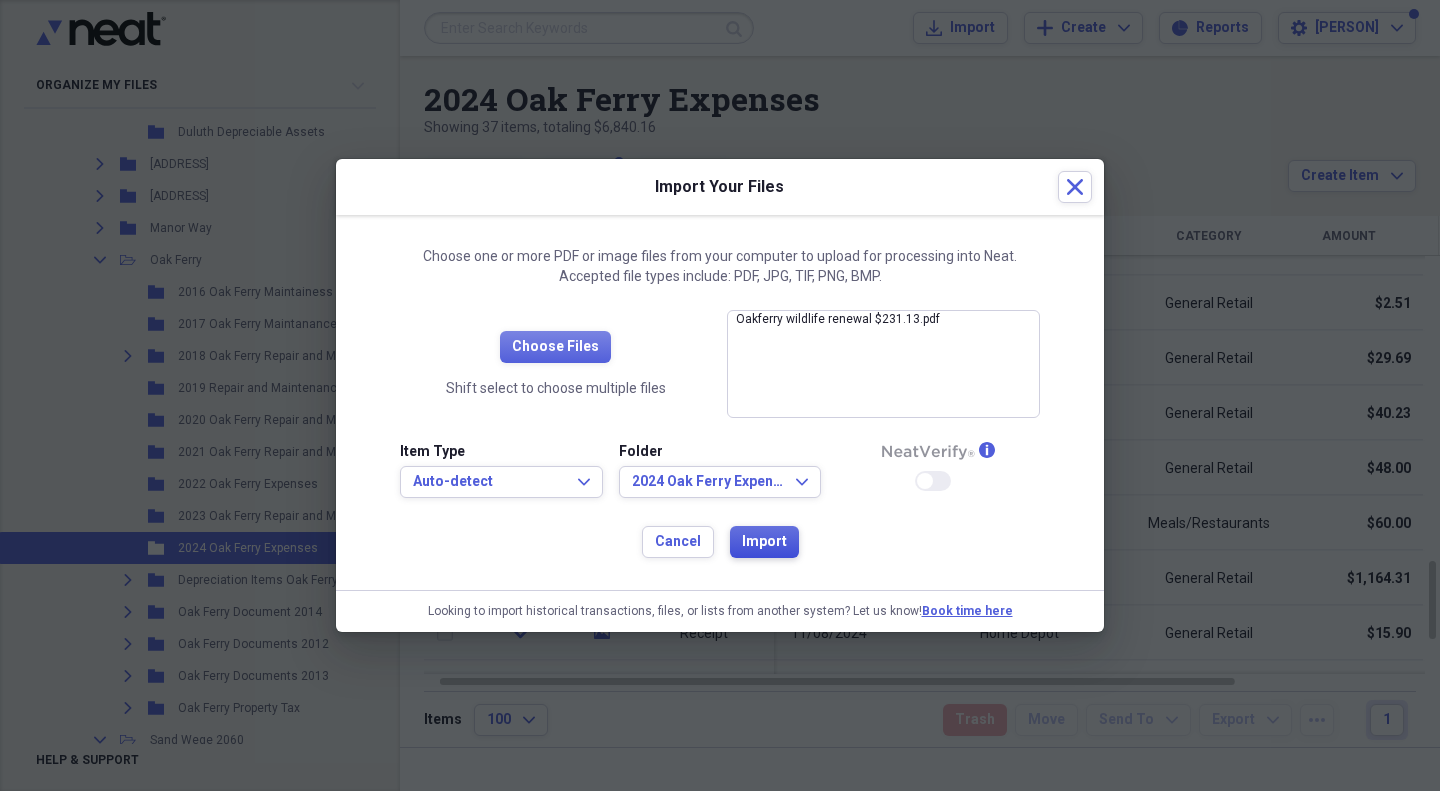 click on "Import" at bounding box center [764, 542] 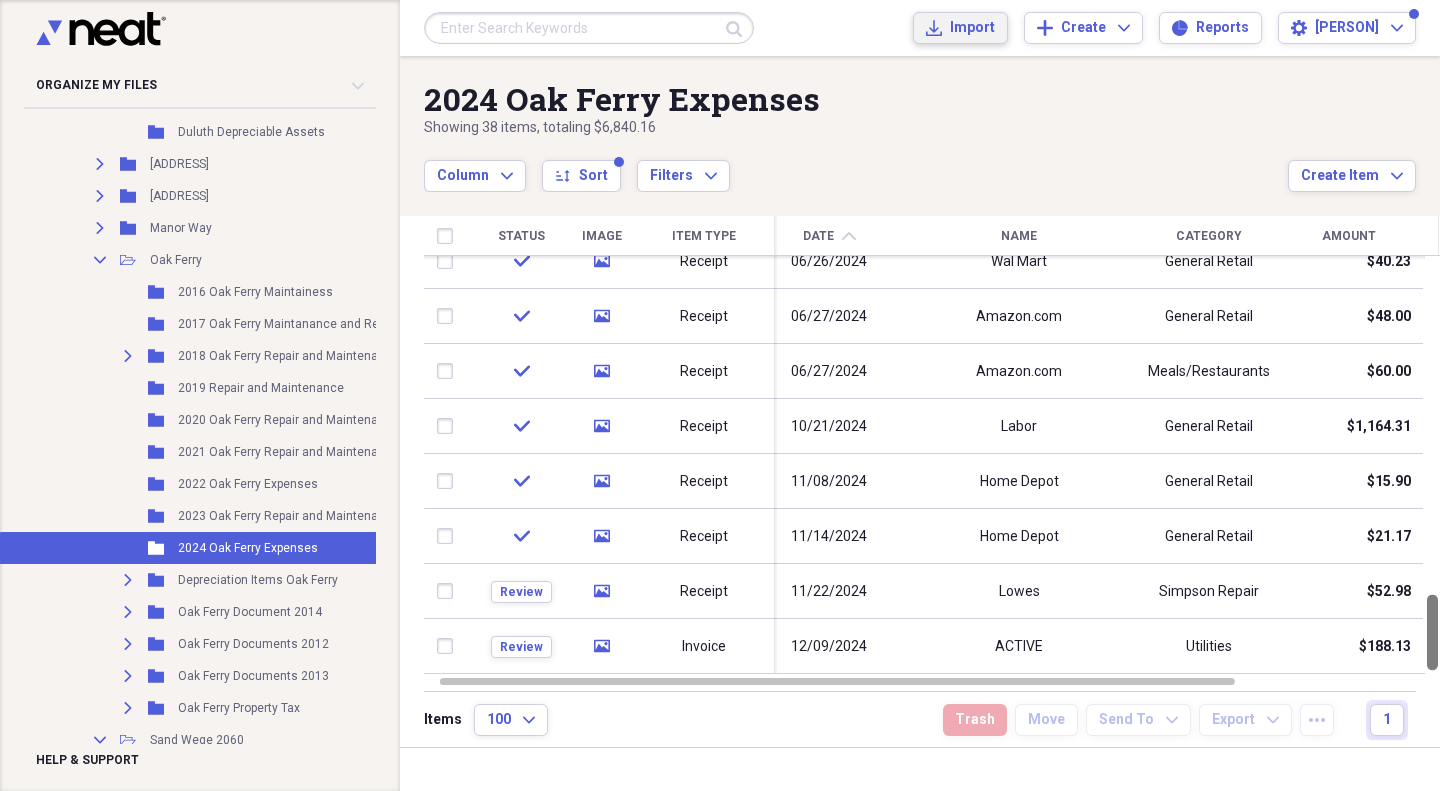 drag, startPoint x: 1430, startPoint y: 330, endPoint x: 1421, endPoint y: 690, distance: 360.1125 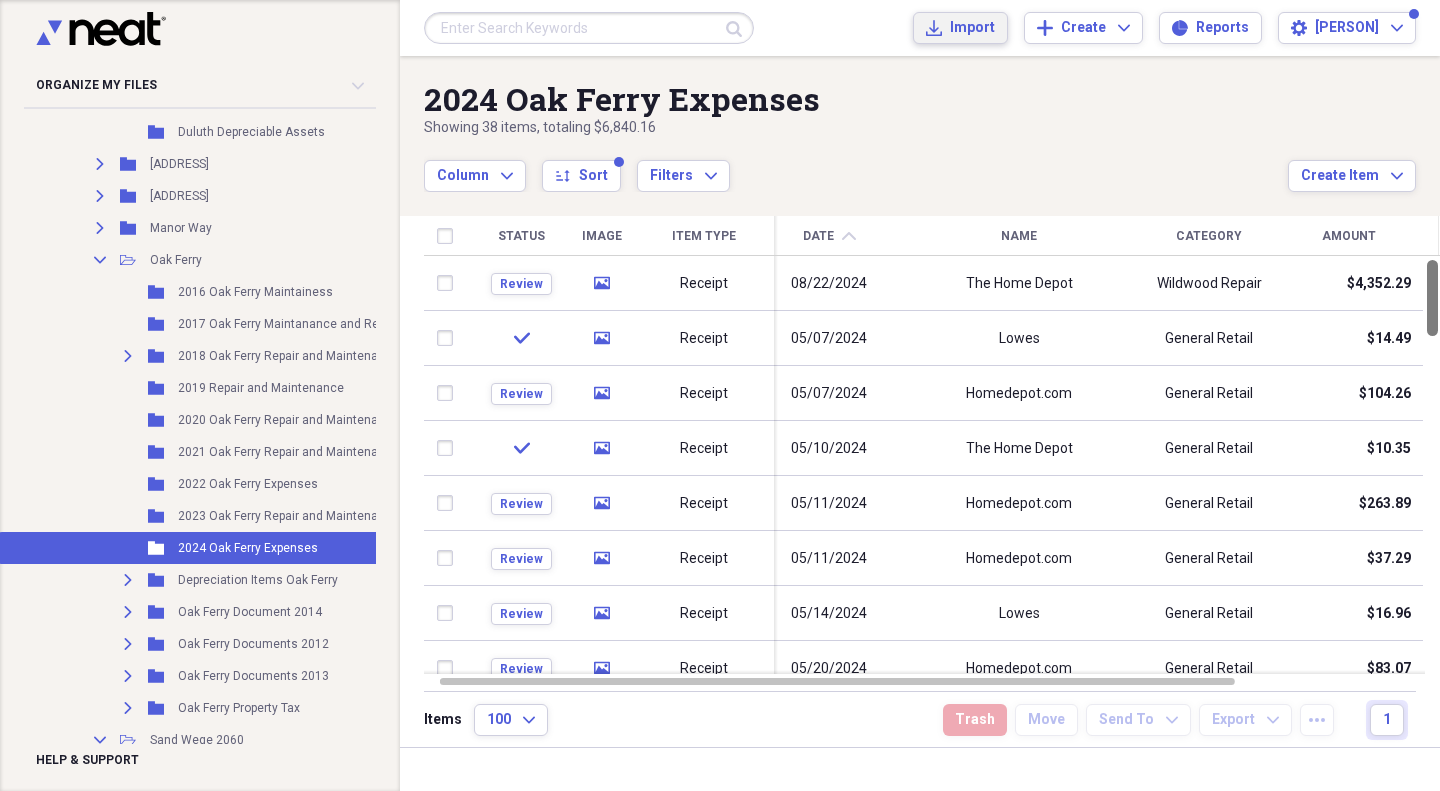 drag, startPoint x: 1436, startPoint y: 620, endPoint x: 1435, endPoint y: 205, distance: 415.0012 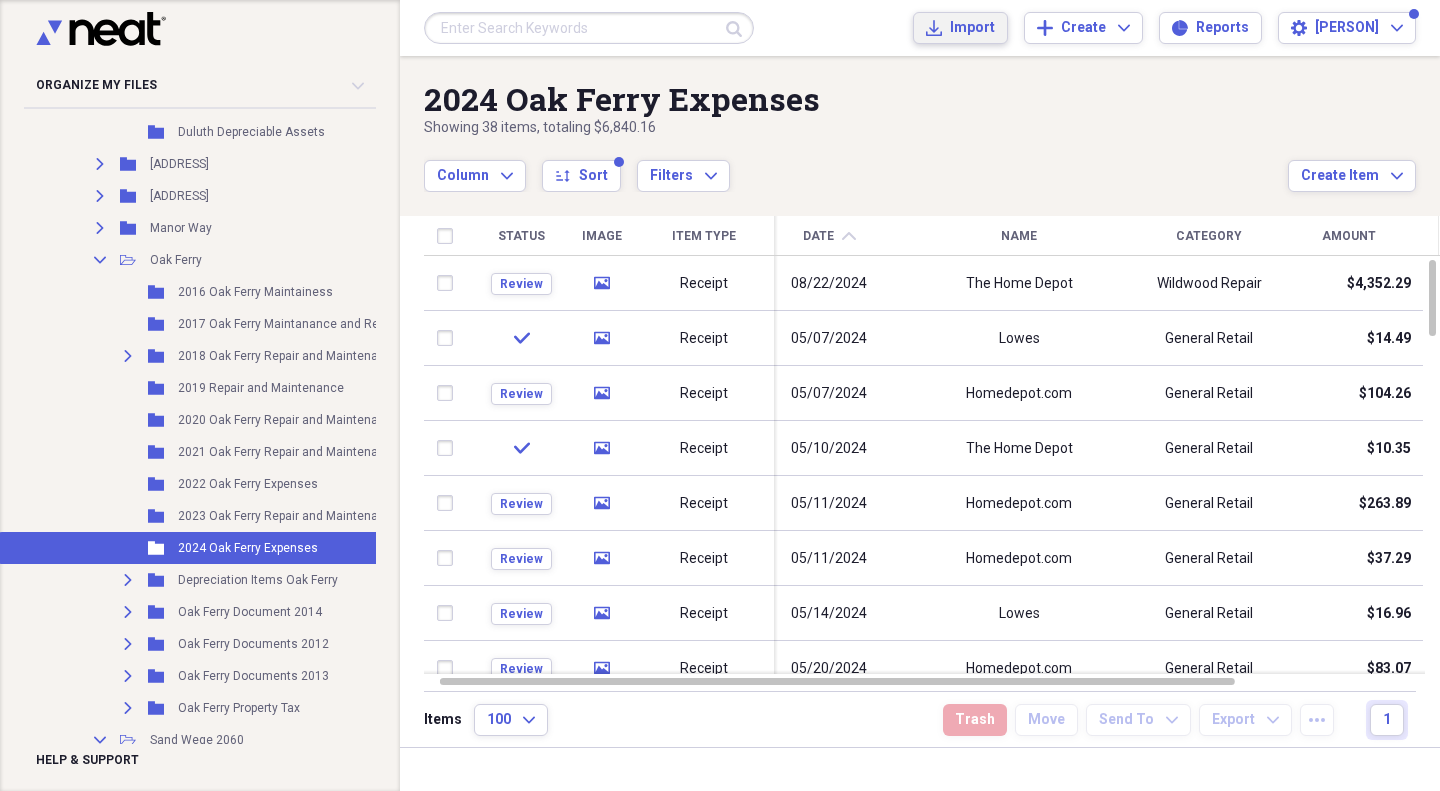 click on "Import" at bounding box center [972, 28] 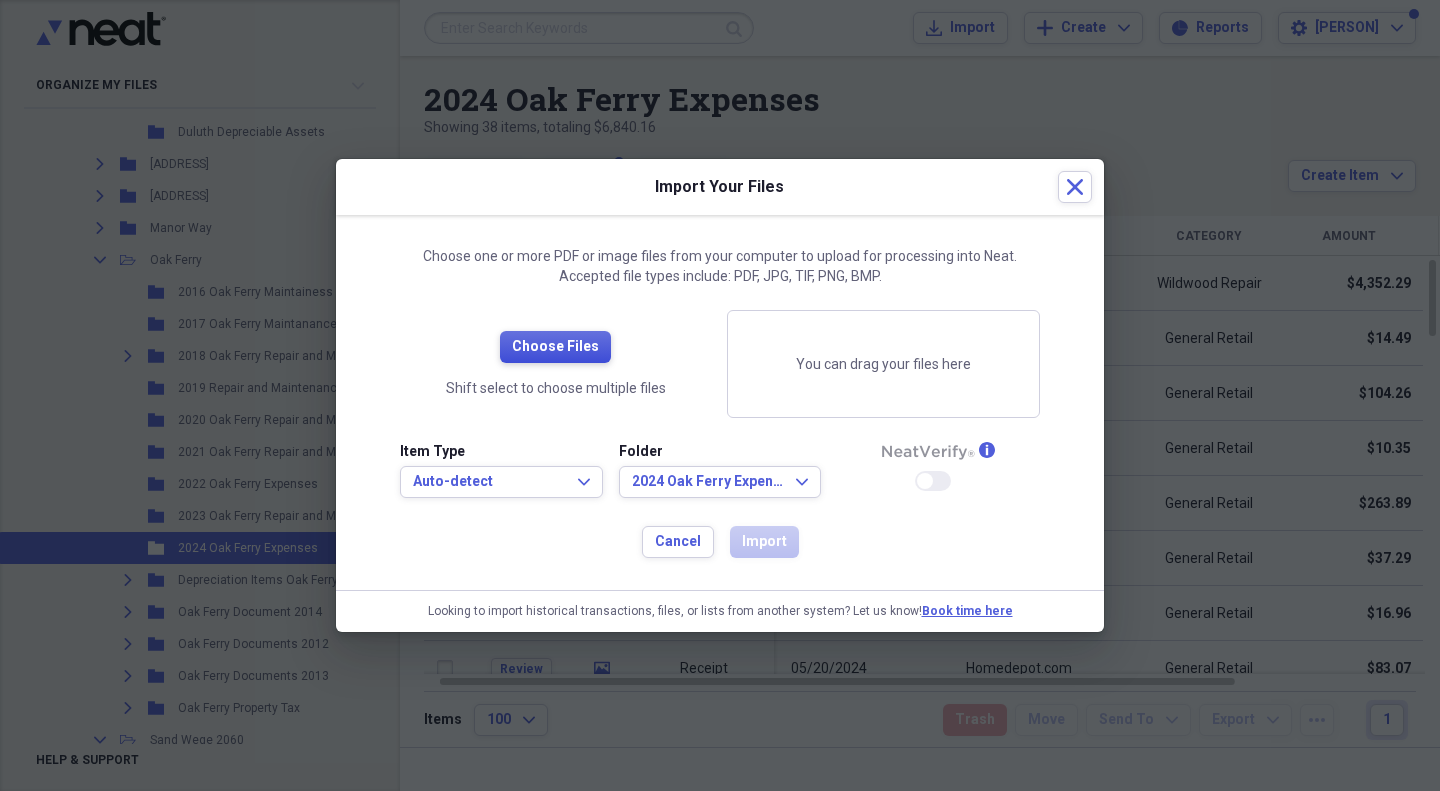 click on "Choose Files" at bounding box center [555, 347] 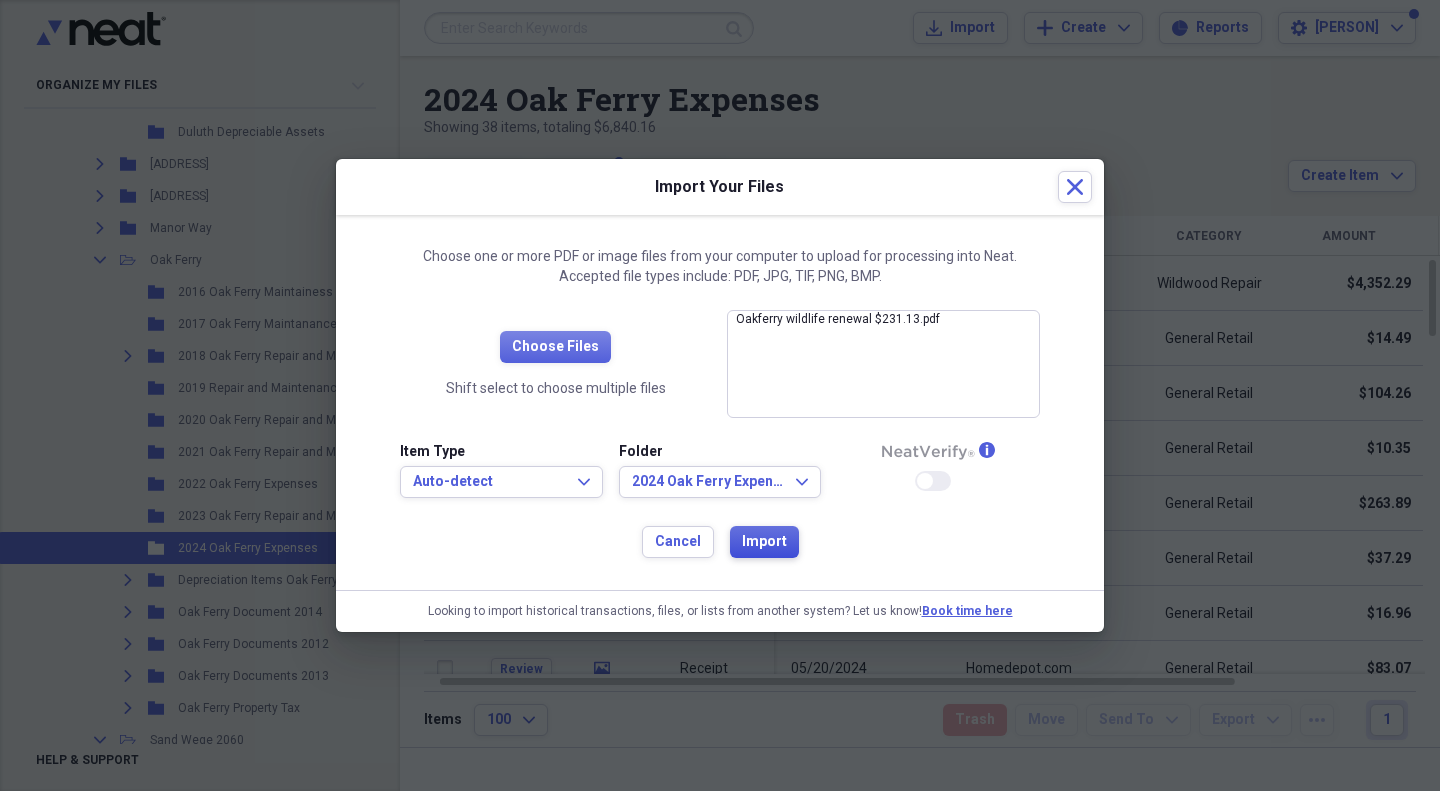 click on "Import" at bounding box center [764, 542] 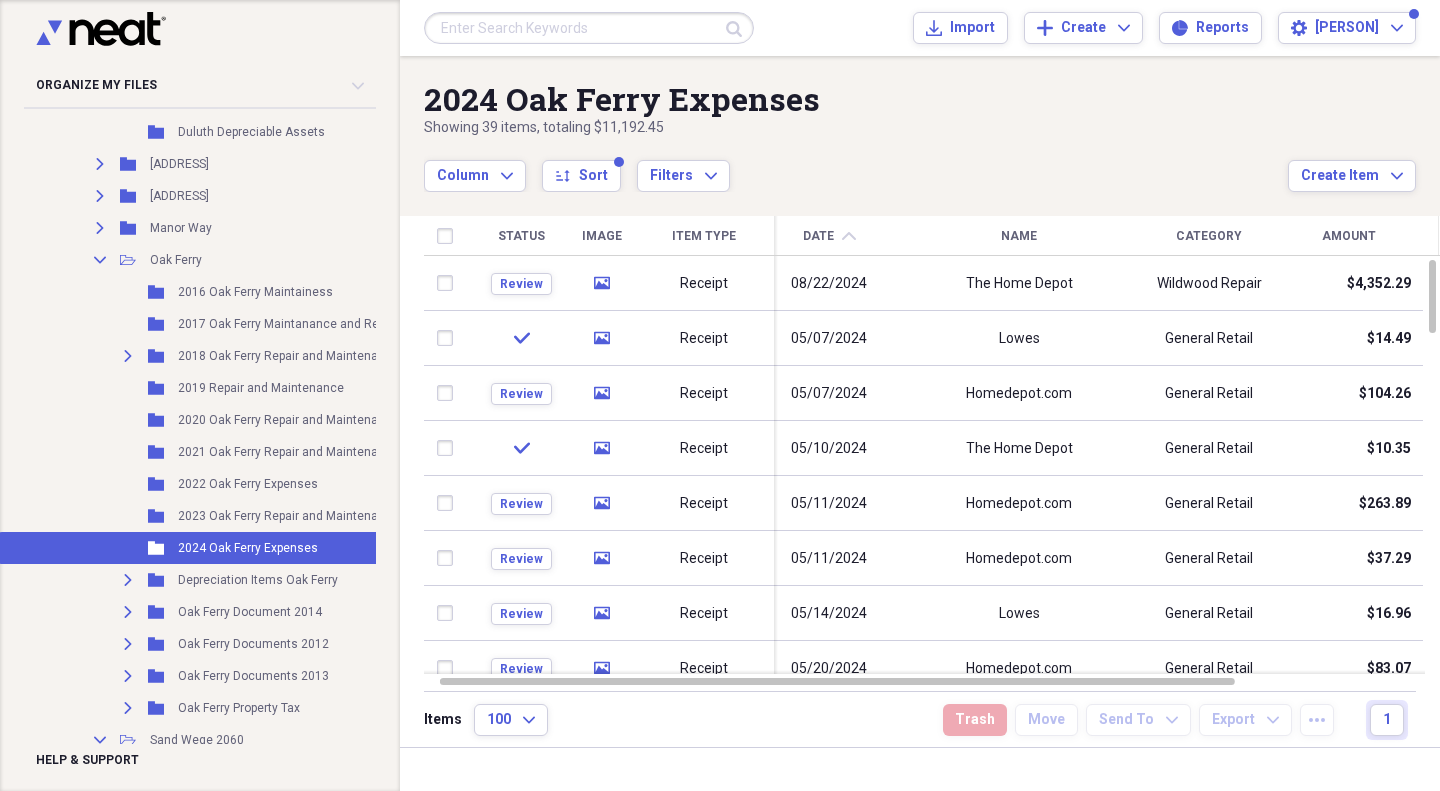click on "Date" at bounding box center (818, 236) 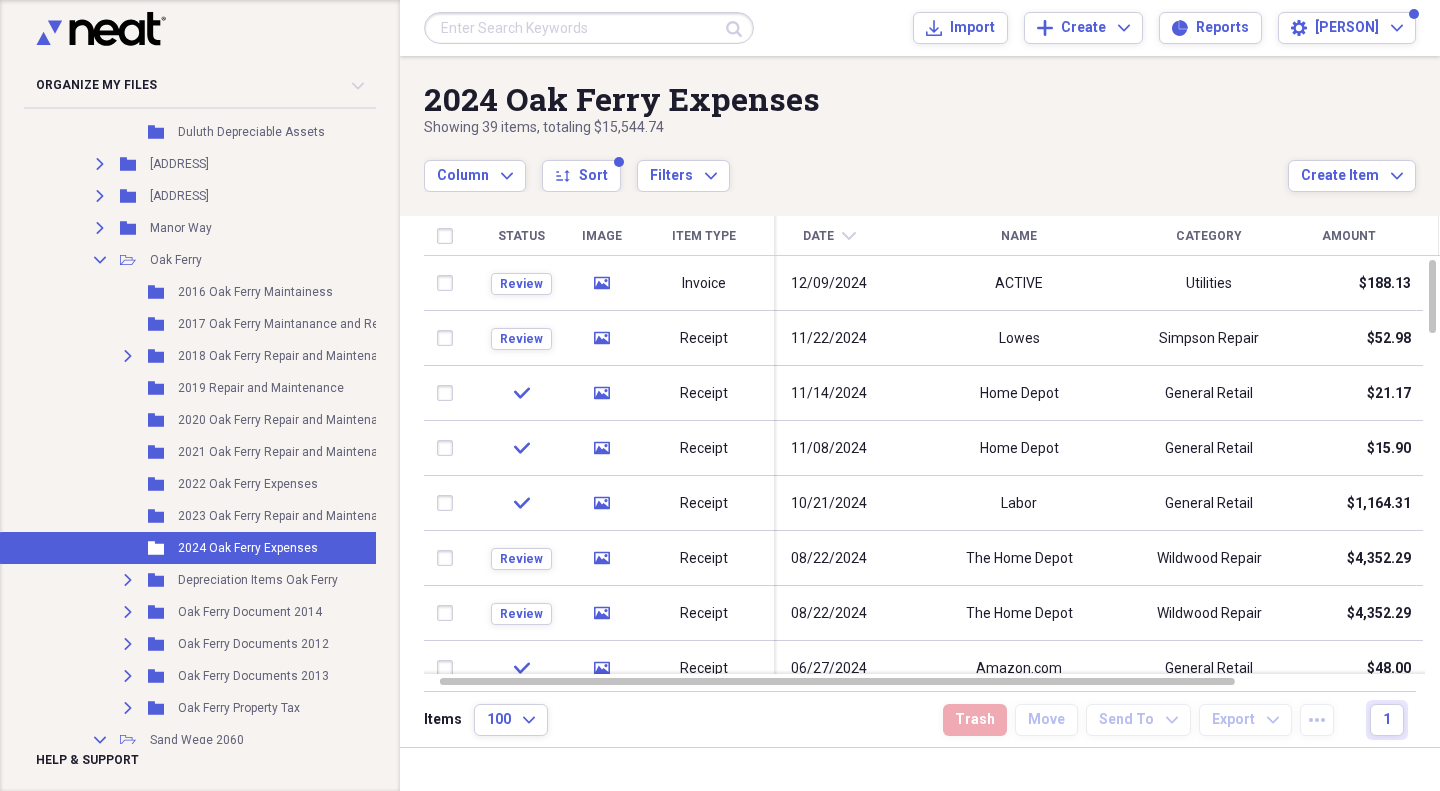 click on "Date" at bounding box center (818, 236) 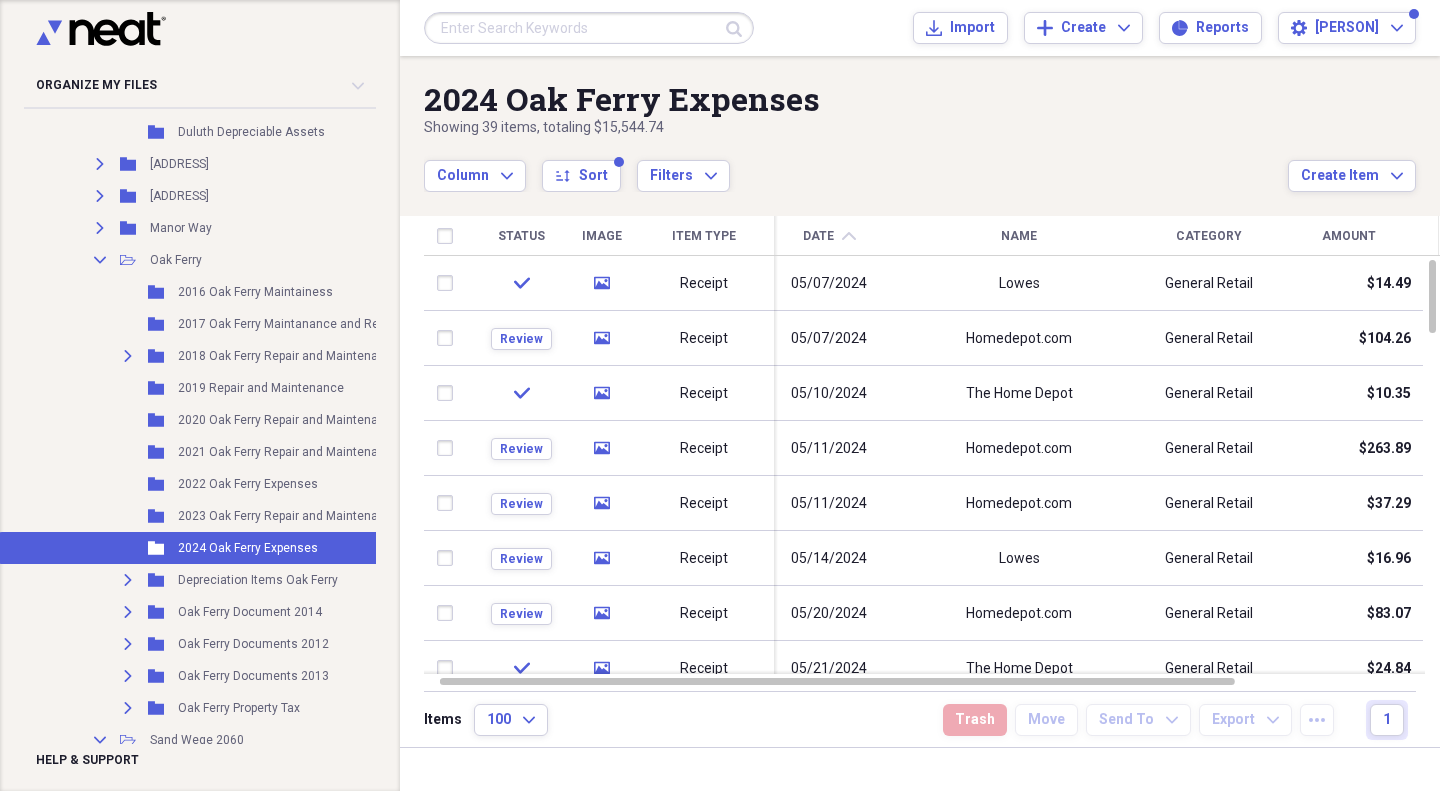 click on "Date" at bounding box center (818, 236) 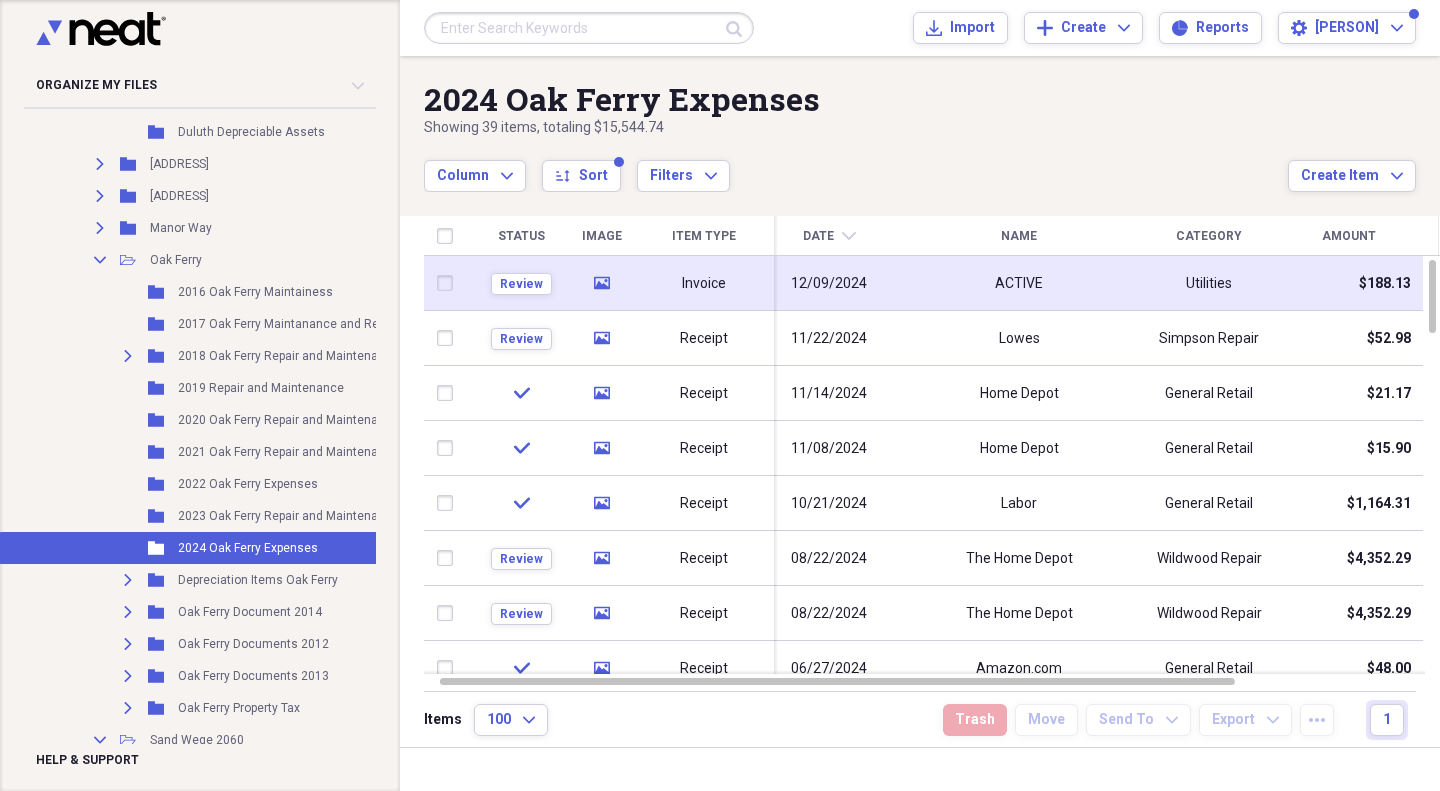 click on "12/09/2024" at bounding box center (829, 283) 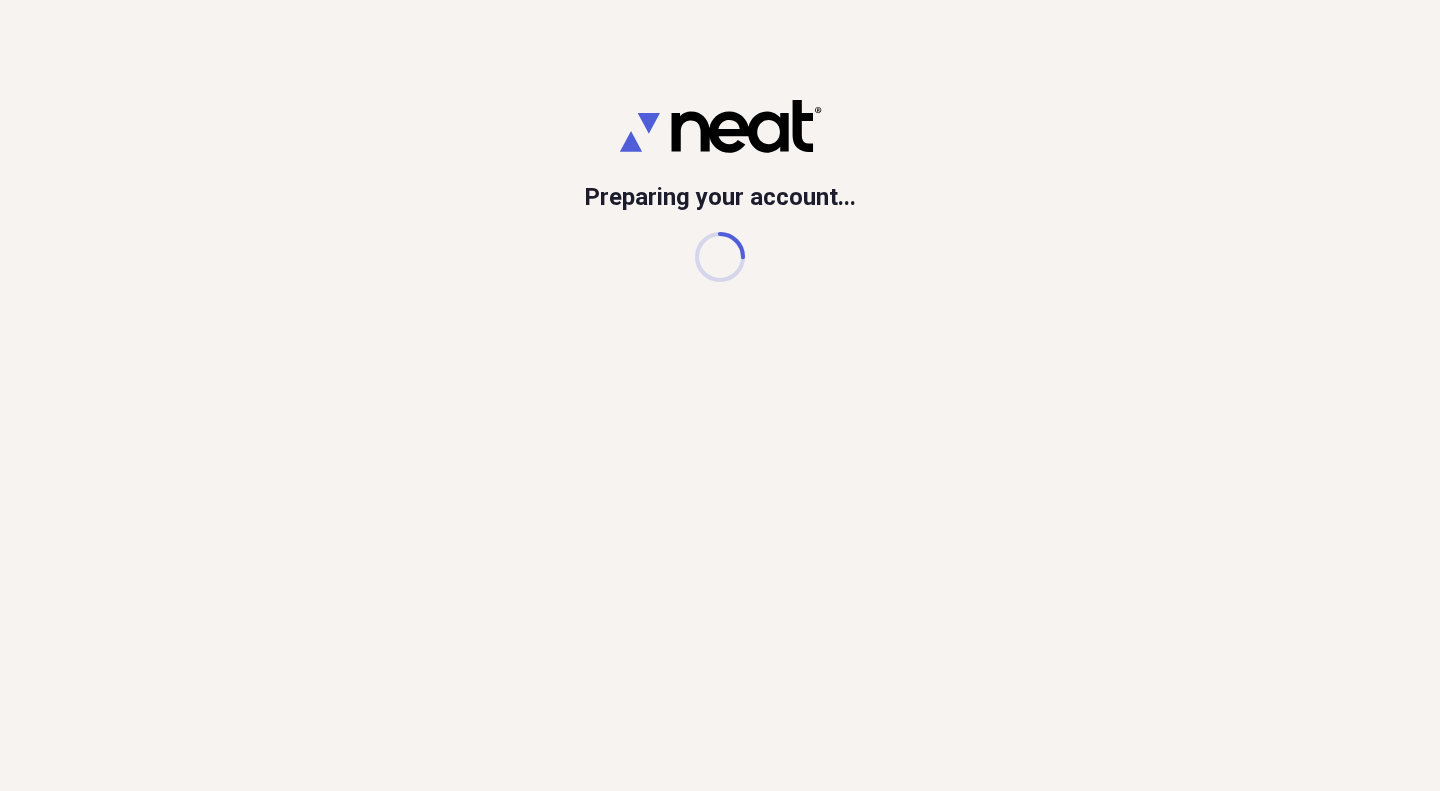scroll, scrollTop: 0, scrollLeft: 0, axis: both 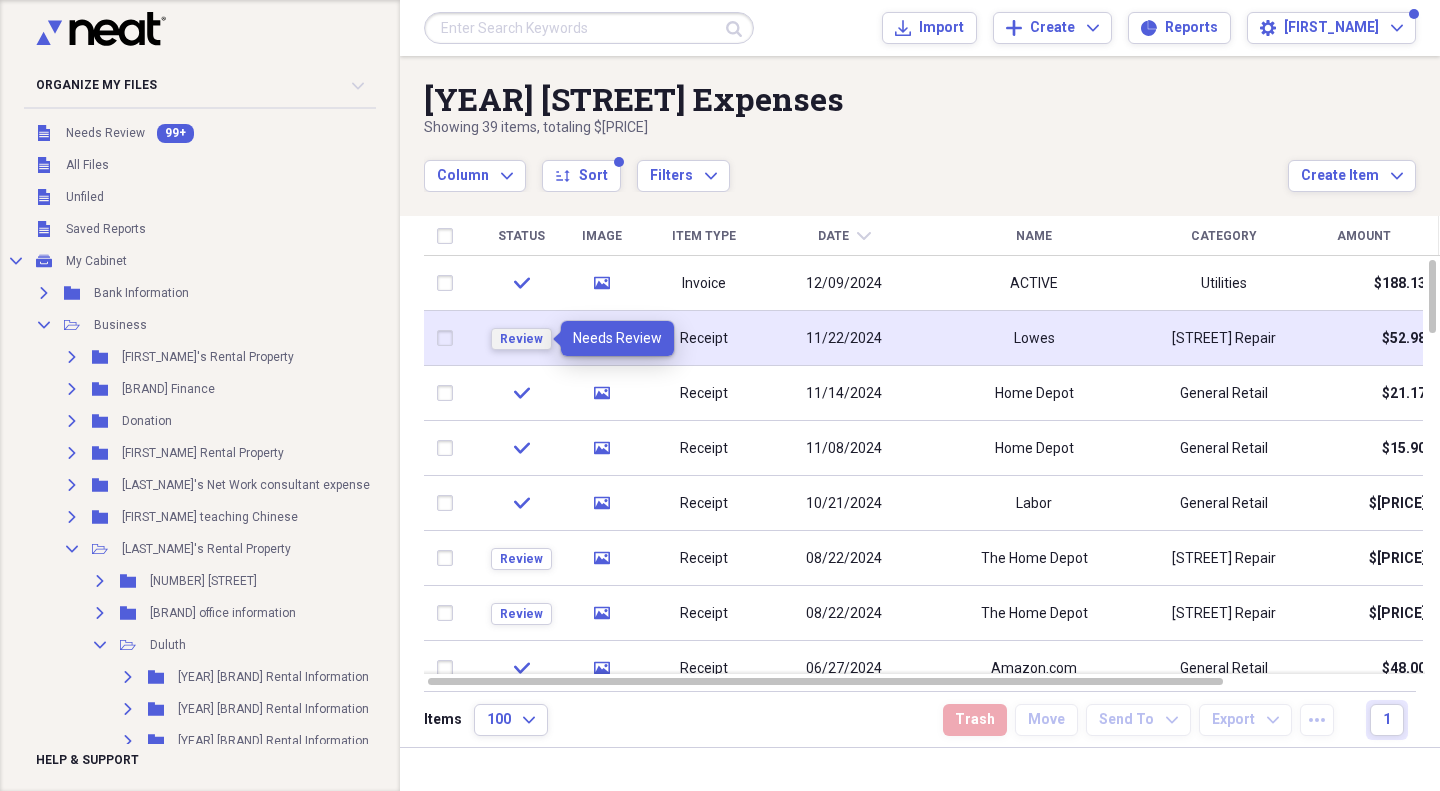 click on "Review" at bounding box center (521, 339) 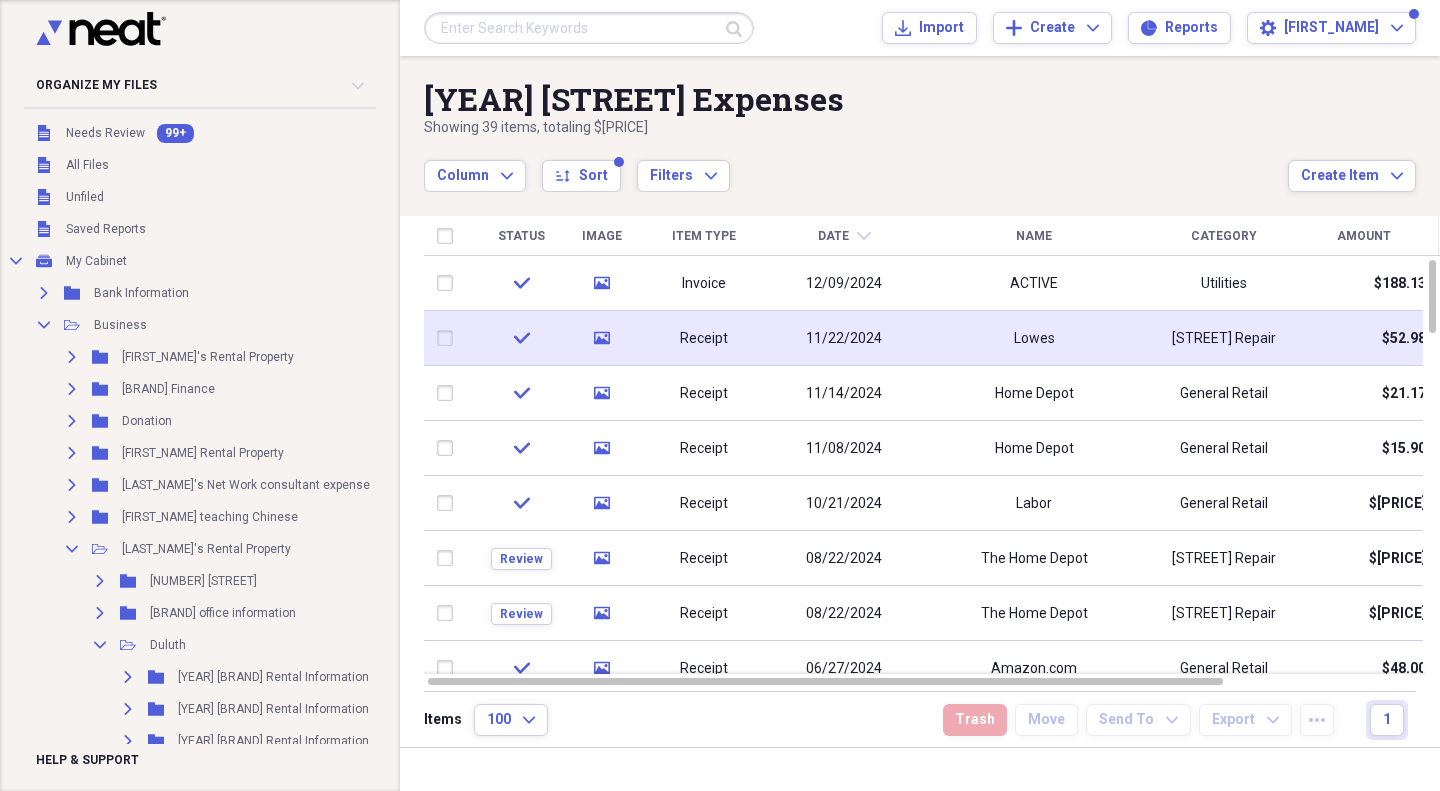 click on "Date" at bounding box center [833, 236] 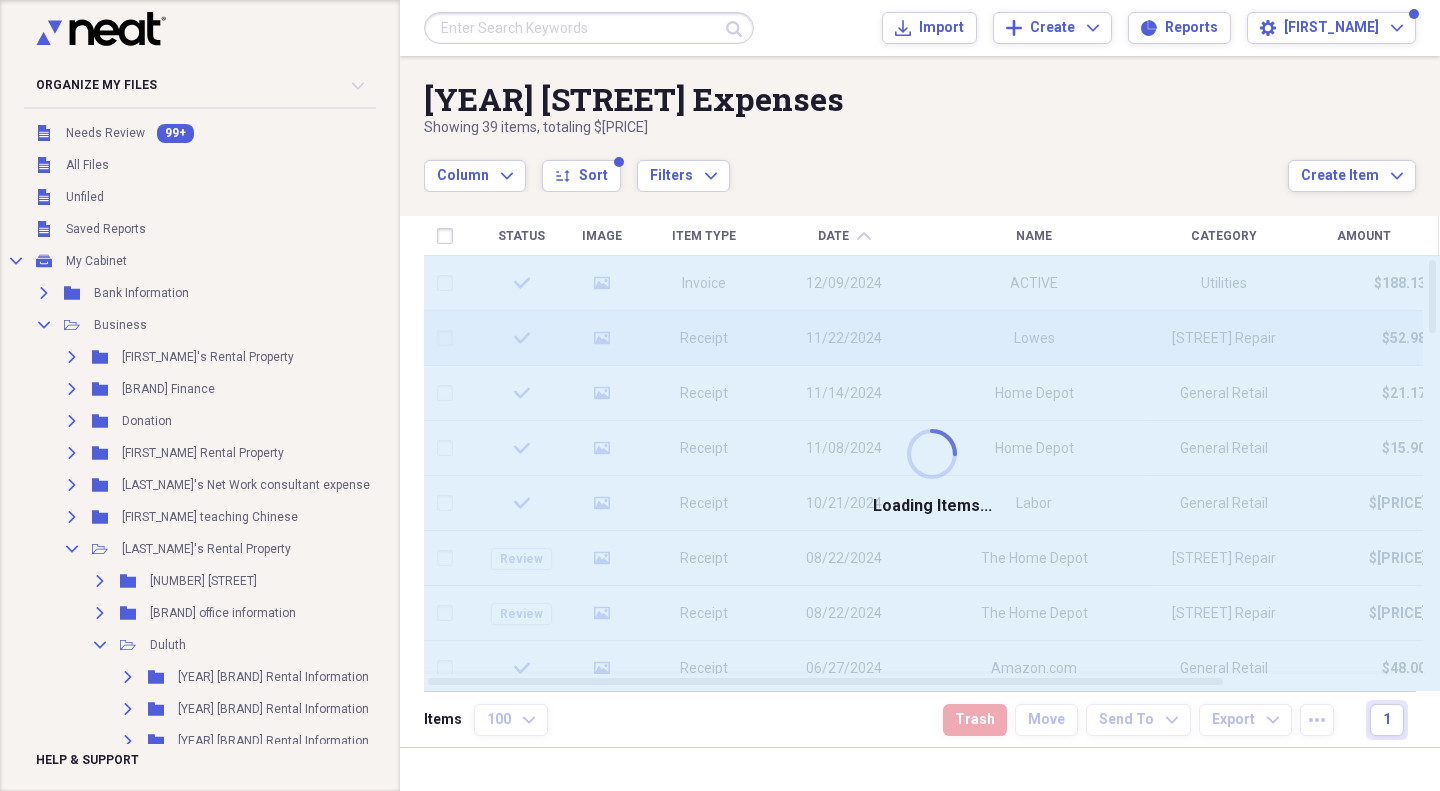 click on "Date" at bounding box center [833, 236] 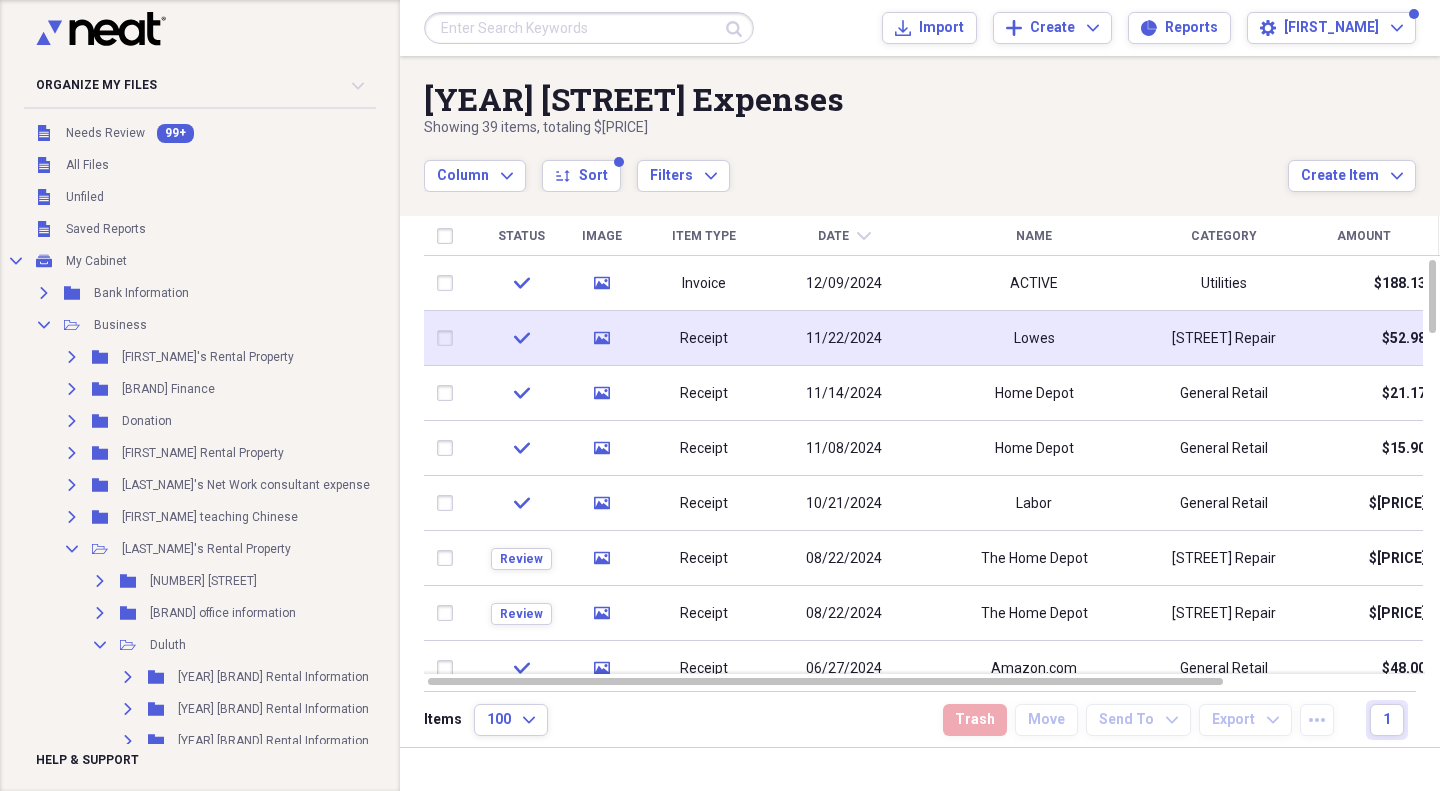 click on "Date" at bounding box center (833, 236) 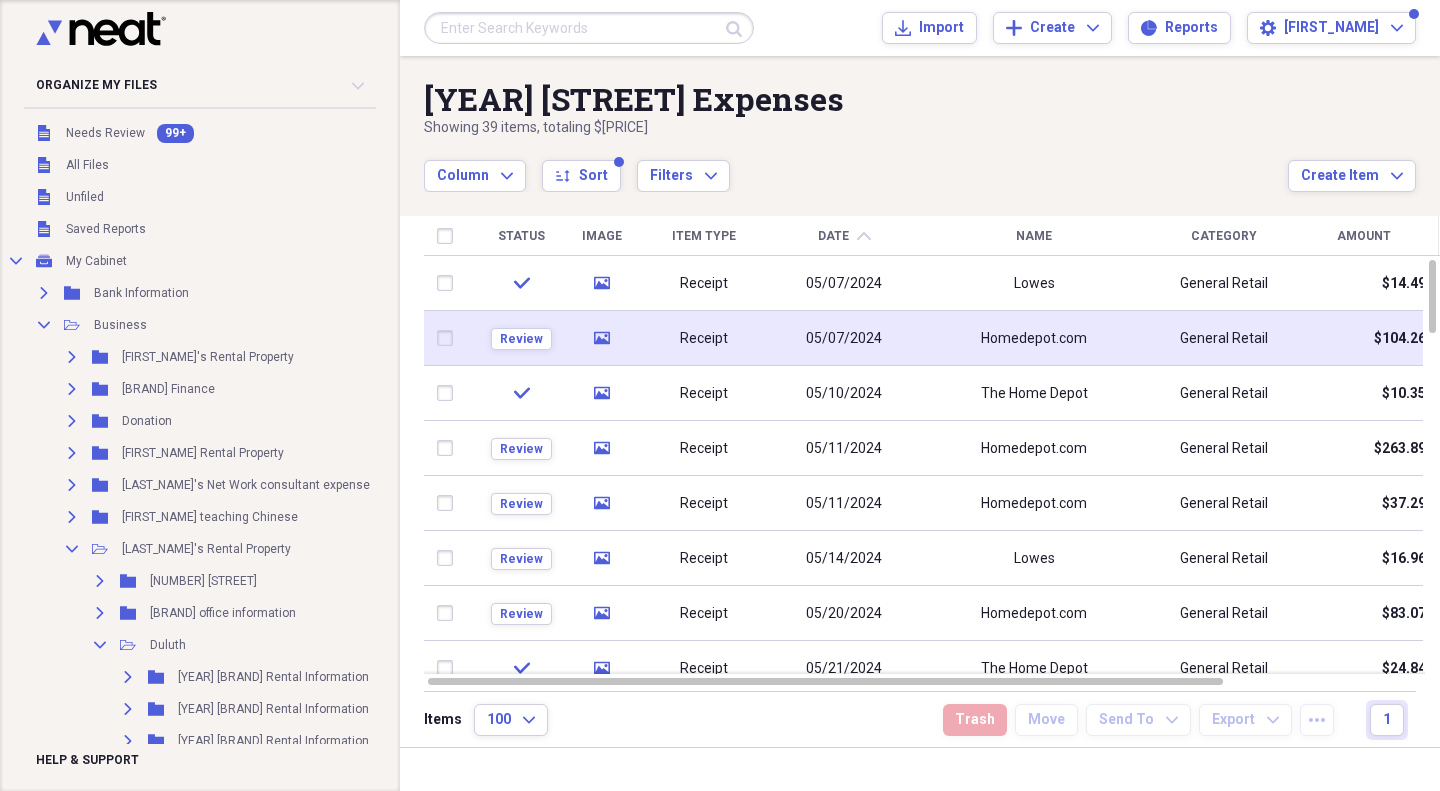 click on "Date" at bounding box center [833, 236] 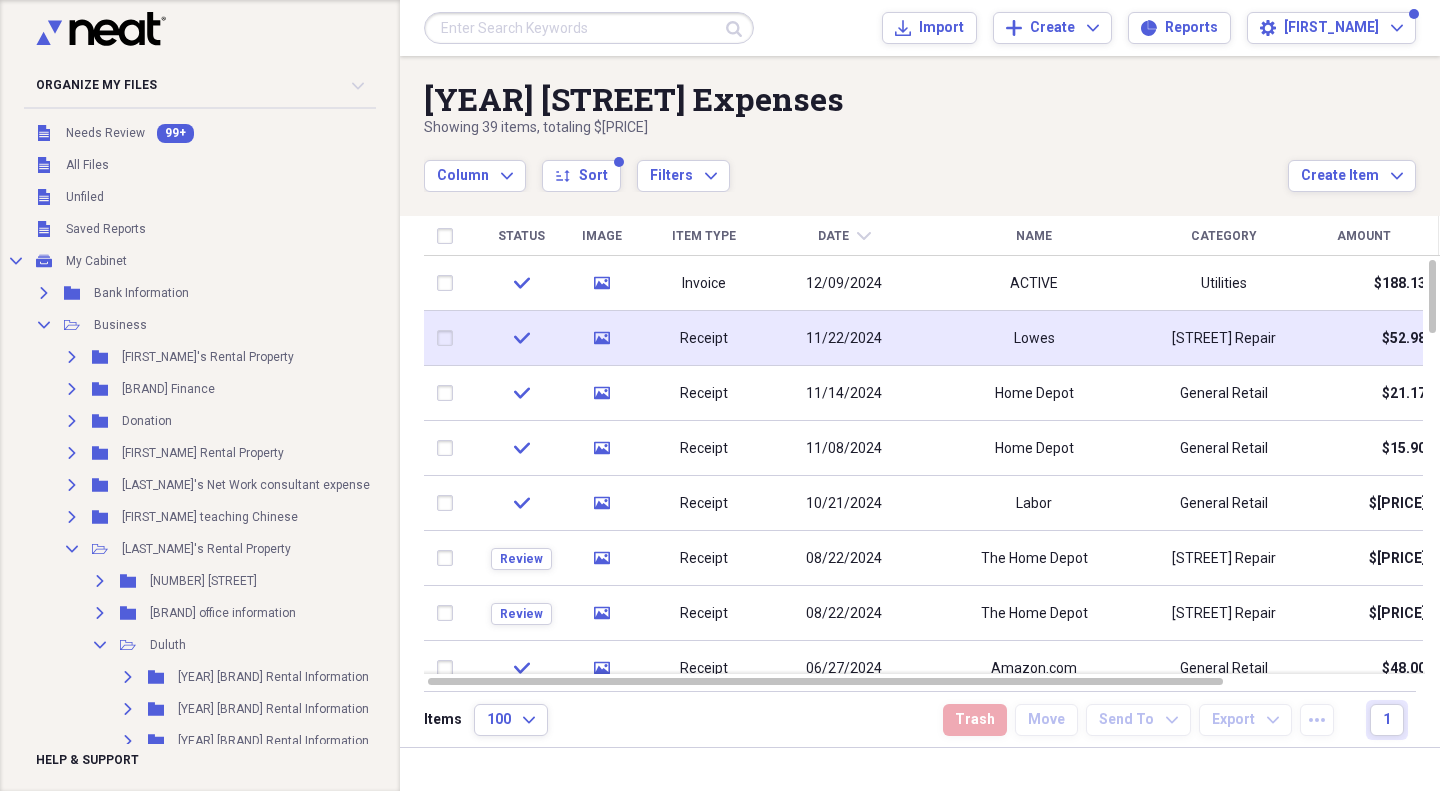 click on "Date" at bounding box center [833, 236] 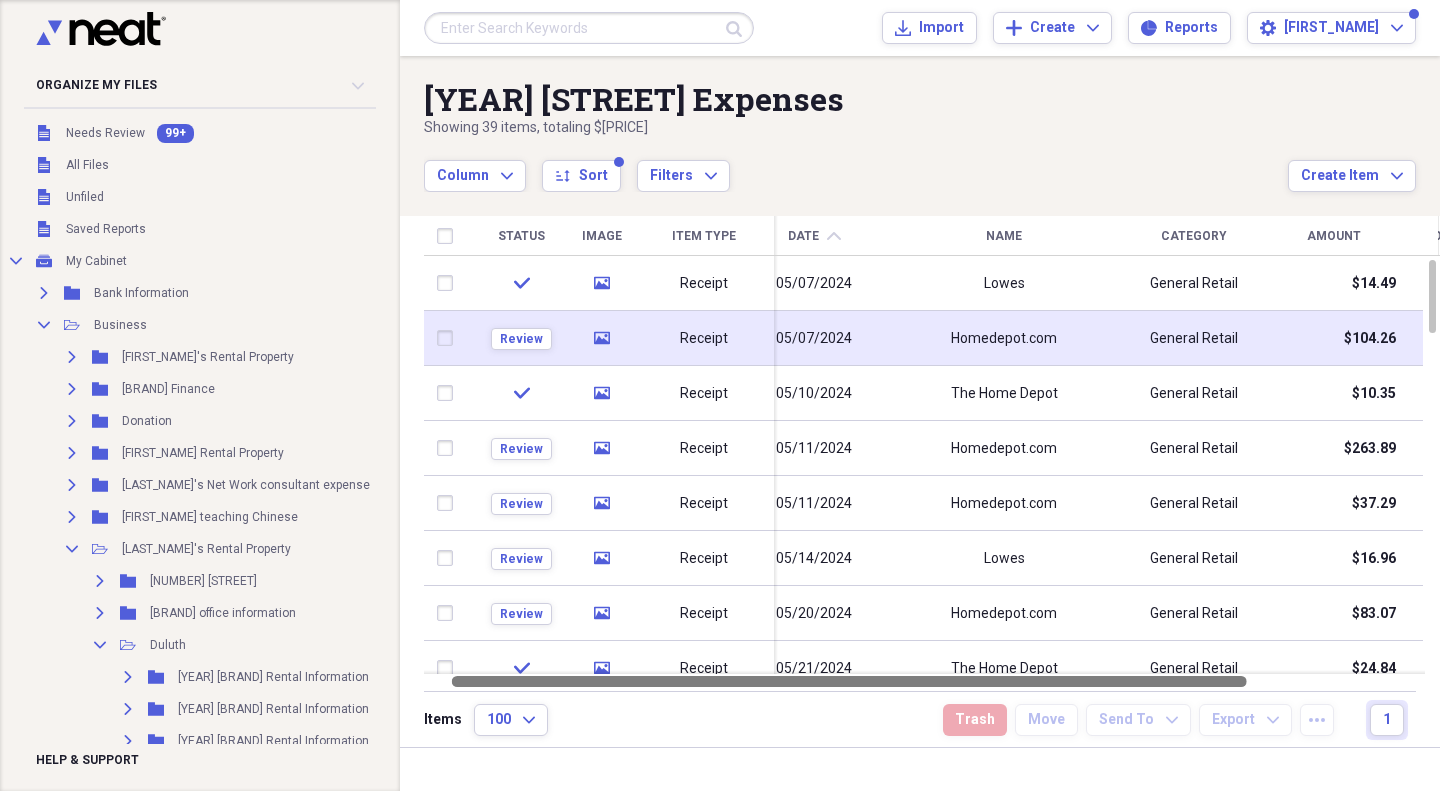 drag, startPoint x: 1207, startPoint y: 678, endPoint x: 1231, endPoint y: 680, distance: 24.083189 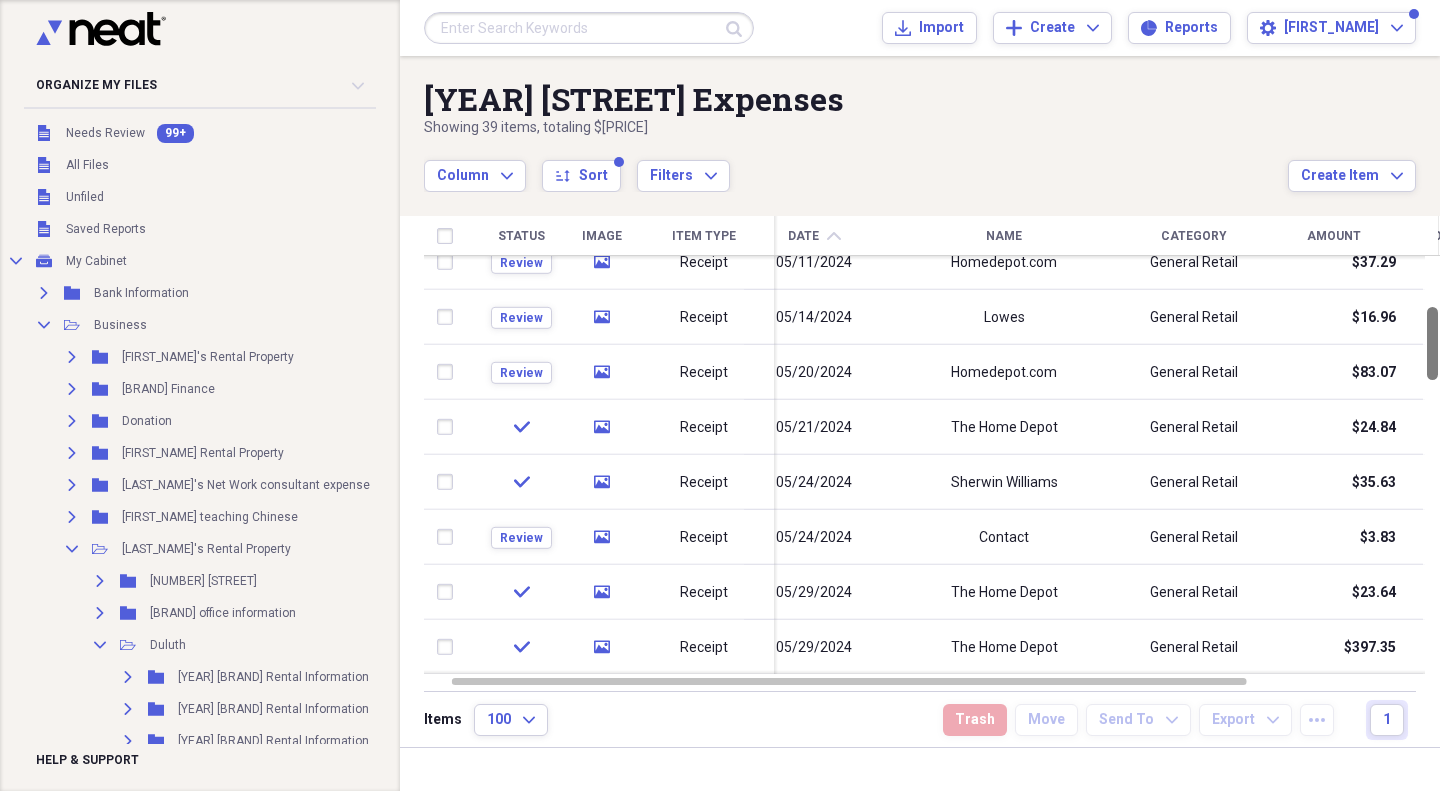 drag, startPoint x: 1429, startPoint y: 314, endPoint x: 1427, endPoint y: 361, distance: 47.042534 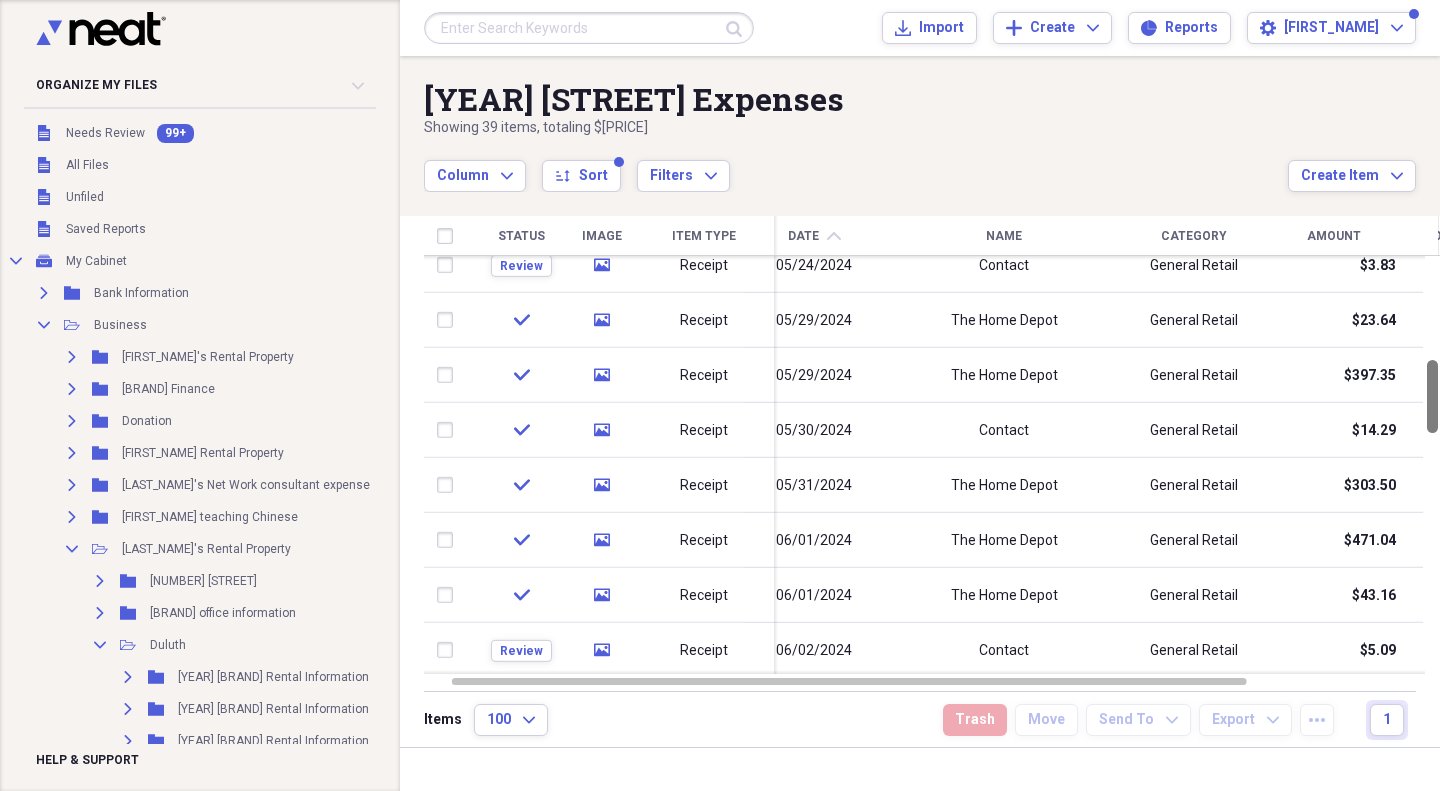 drag, startPoint x: 1428, startPoint y: 365, endPoint x: 1426, endPoint y: 418, distance: 53.037724 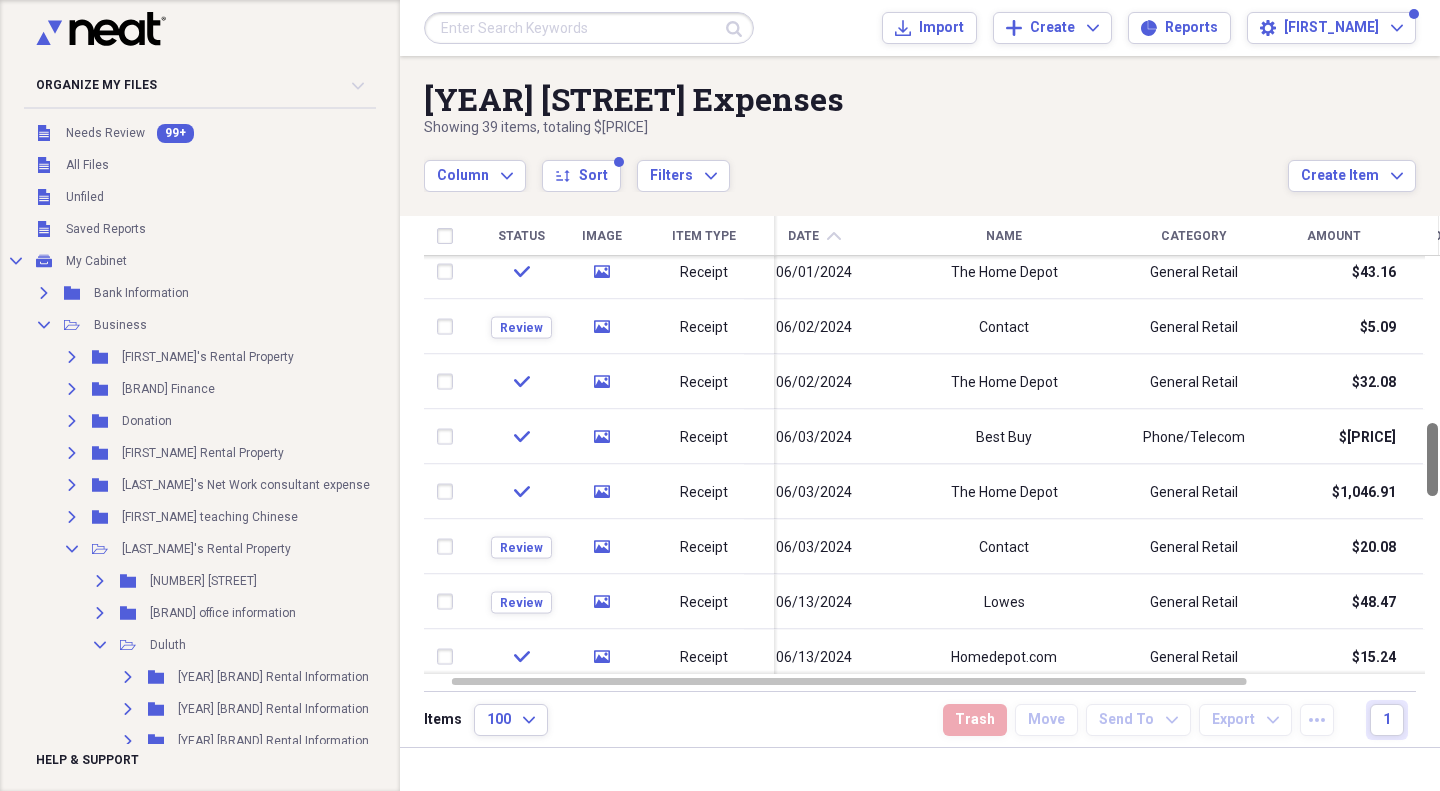 drag, startPoint x: 1432, startPoint y: 390, endPoint x: 1432, endPoint y: 456, distance: 66 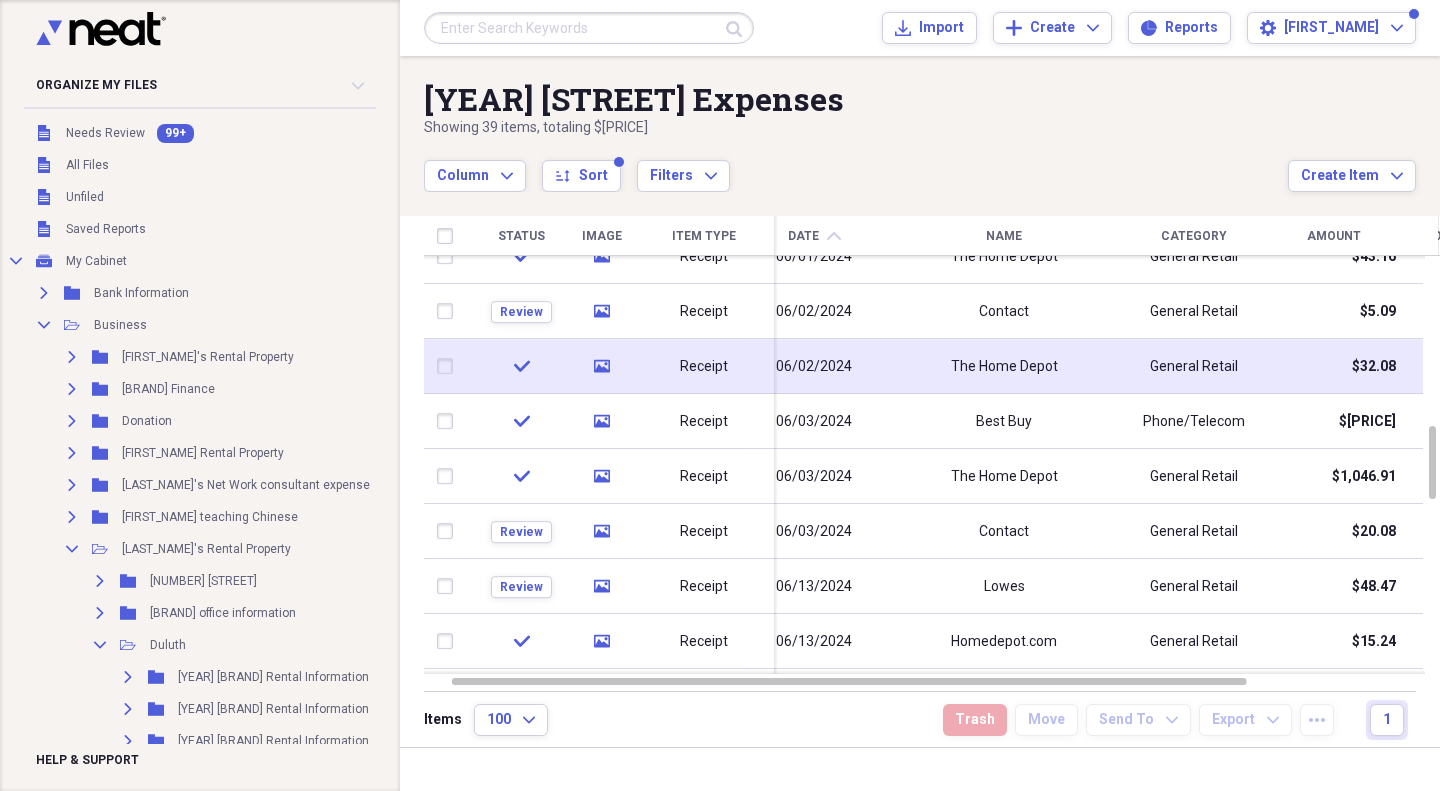 drag, startPoint x: 1432, startPoint y: 456, endPoint x: 1089, endPoint y: 373, distance: 352.8994 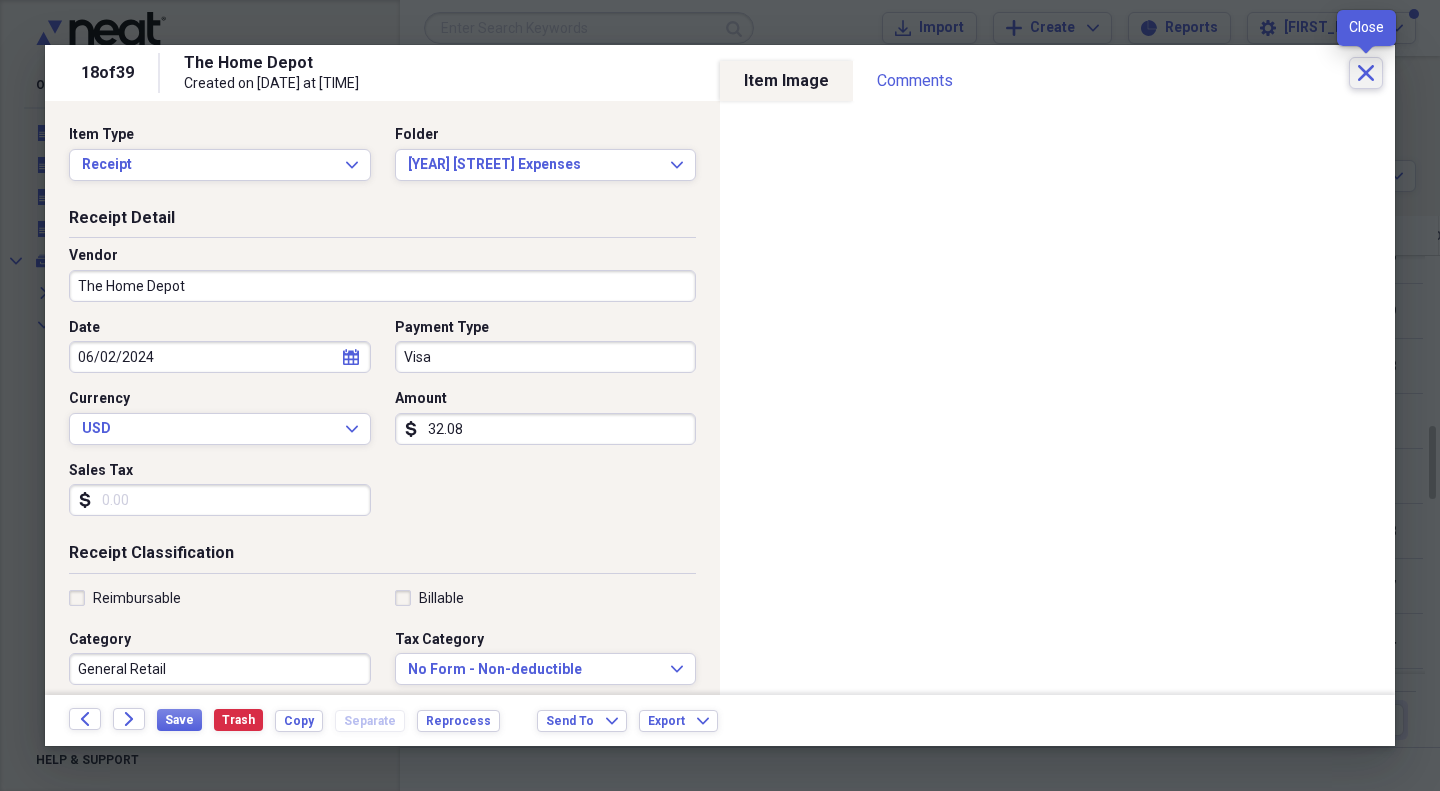 click 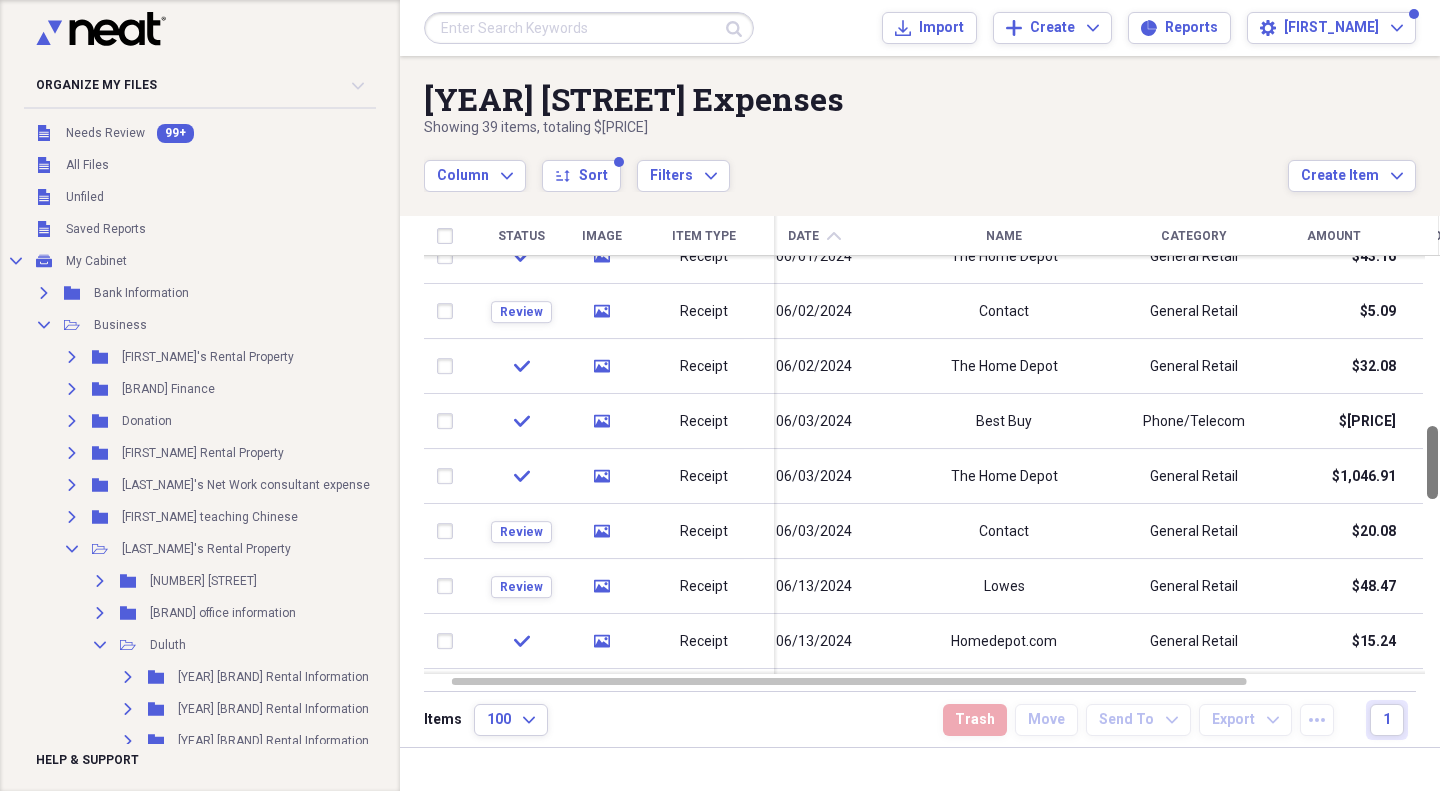click at bounding box center (1432, 462) 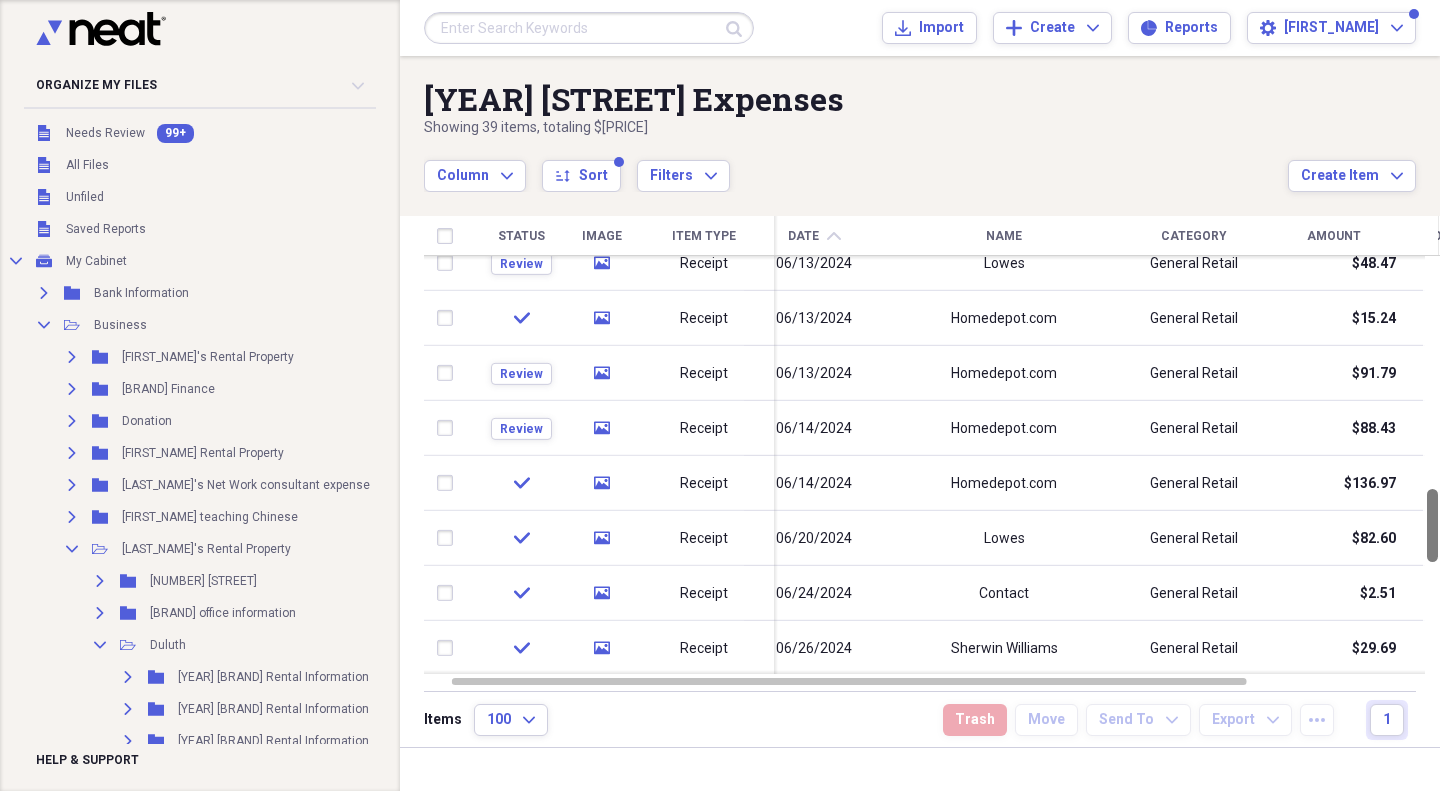 drag, startPoint x: 1428, startPoint y: 484, endPoint x: 1418, endPoint y: 547, distance: 63.788715 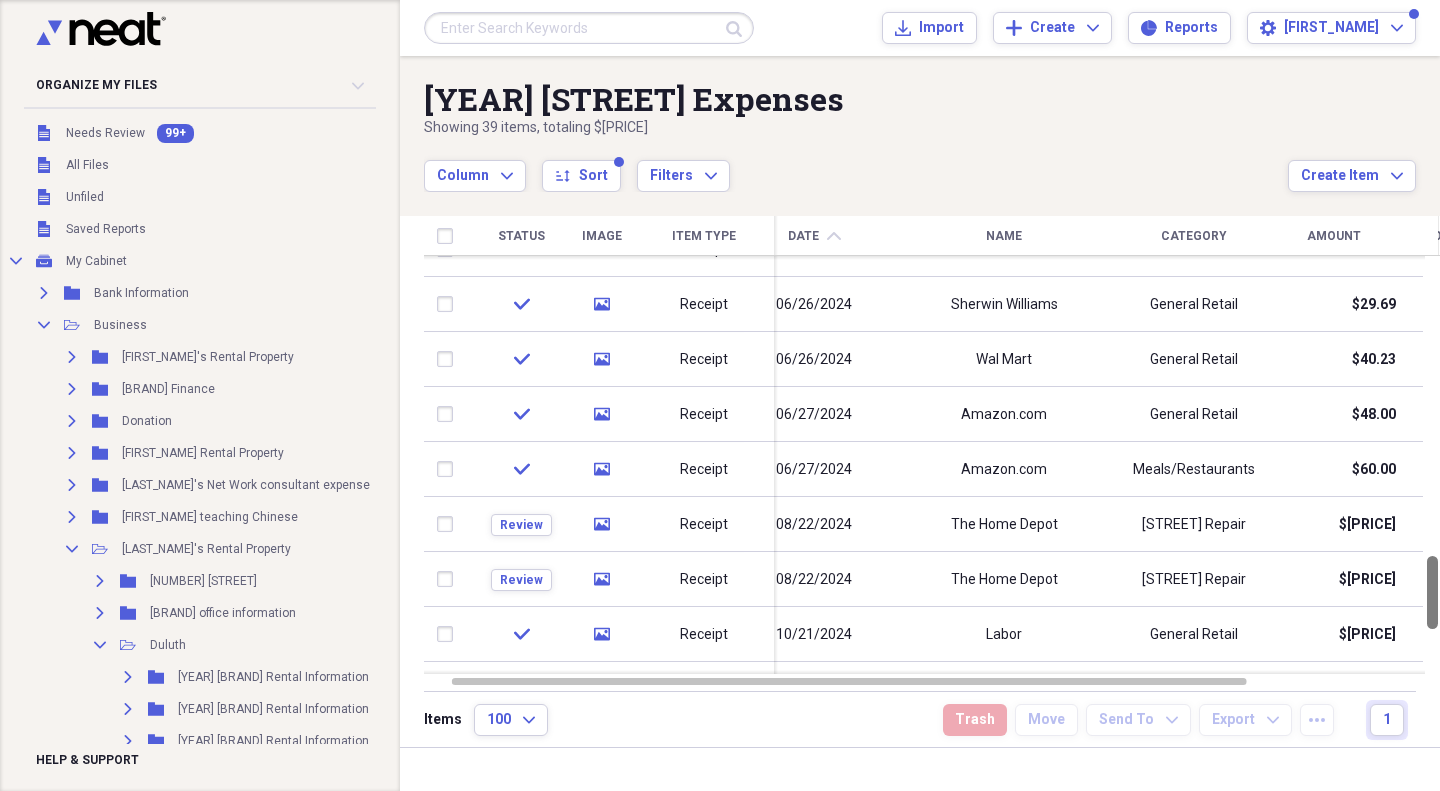 drag, startPoint x: 1433, startPoint y: 543, endPoint x: 1427, endPoint y: 610, distance: 67.26812 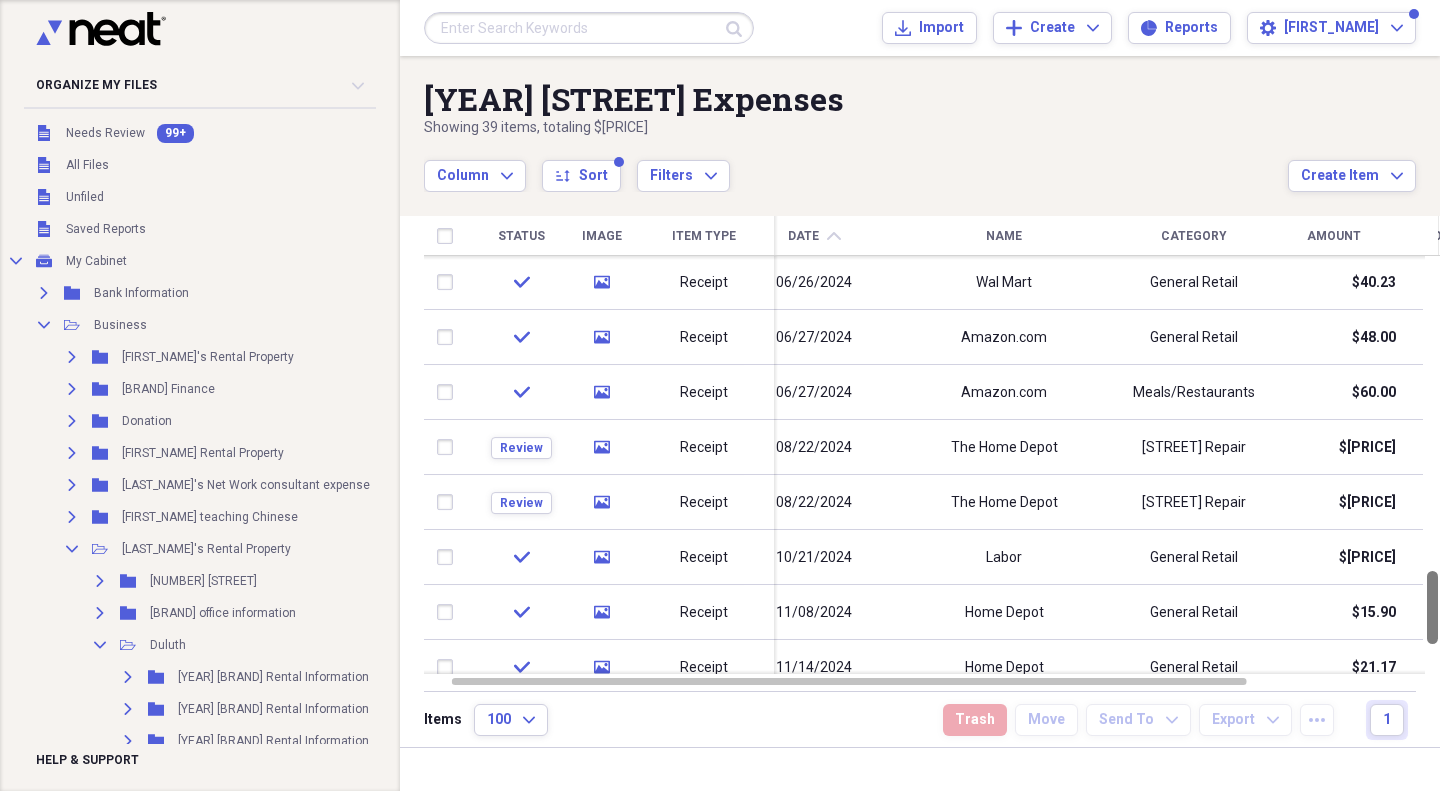 drag, startPoint x: 1427, startPoint y: 610, endPoint x: 1425, endPoint y: 625, distance: 15.132746 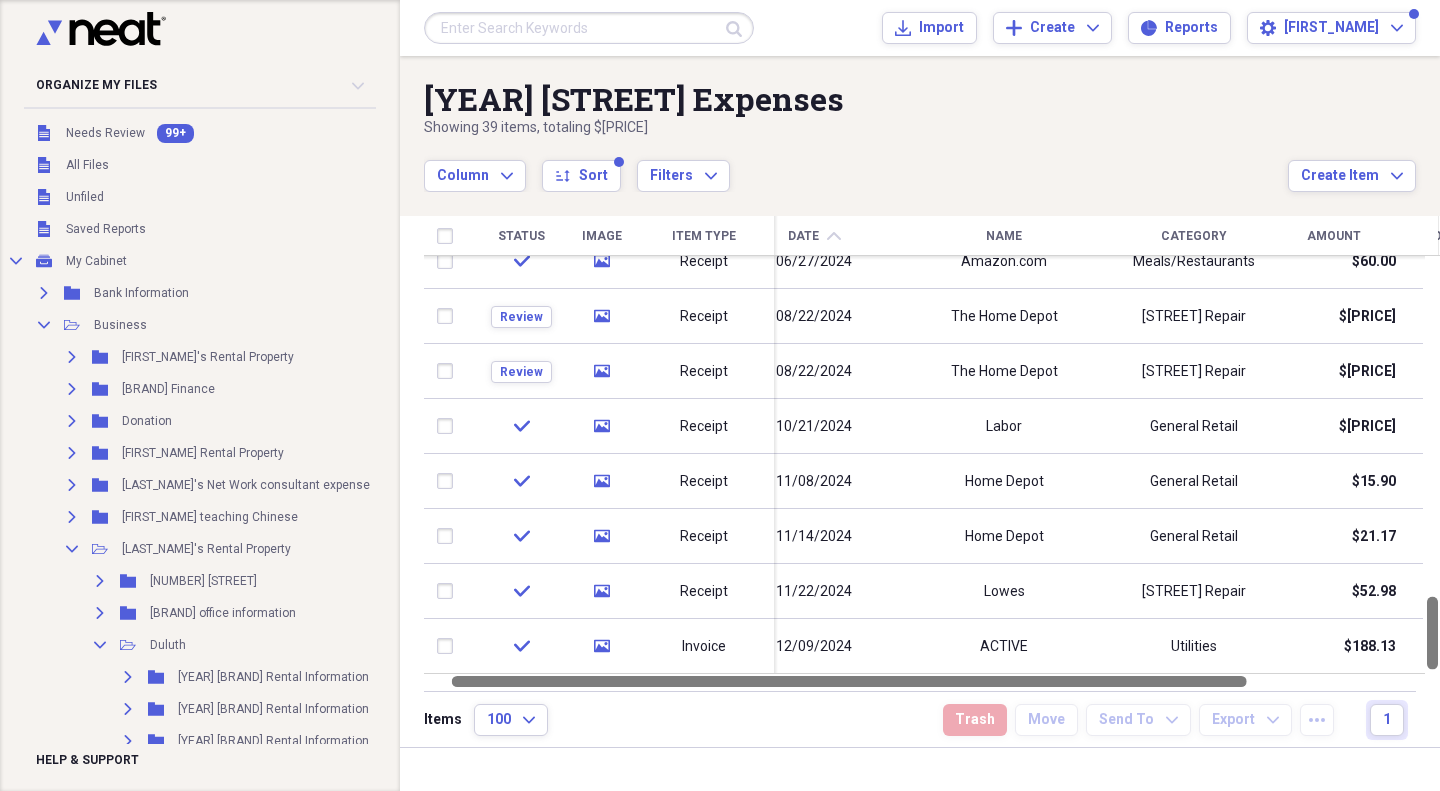 drag, startPoint x: 1425, startPoint y: 625, endPoint x: 1424, endPoint y: 682, distance: 57.00877 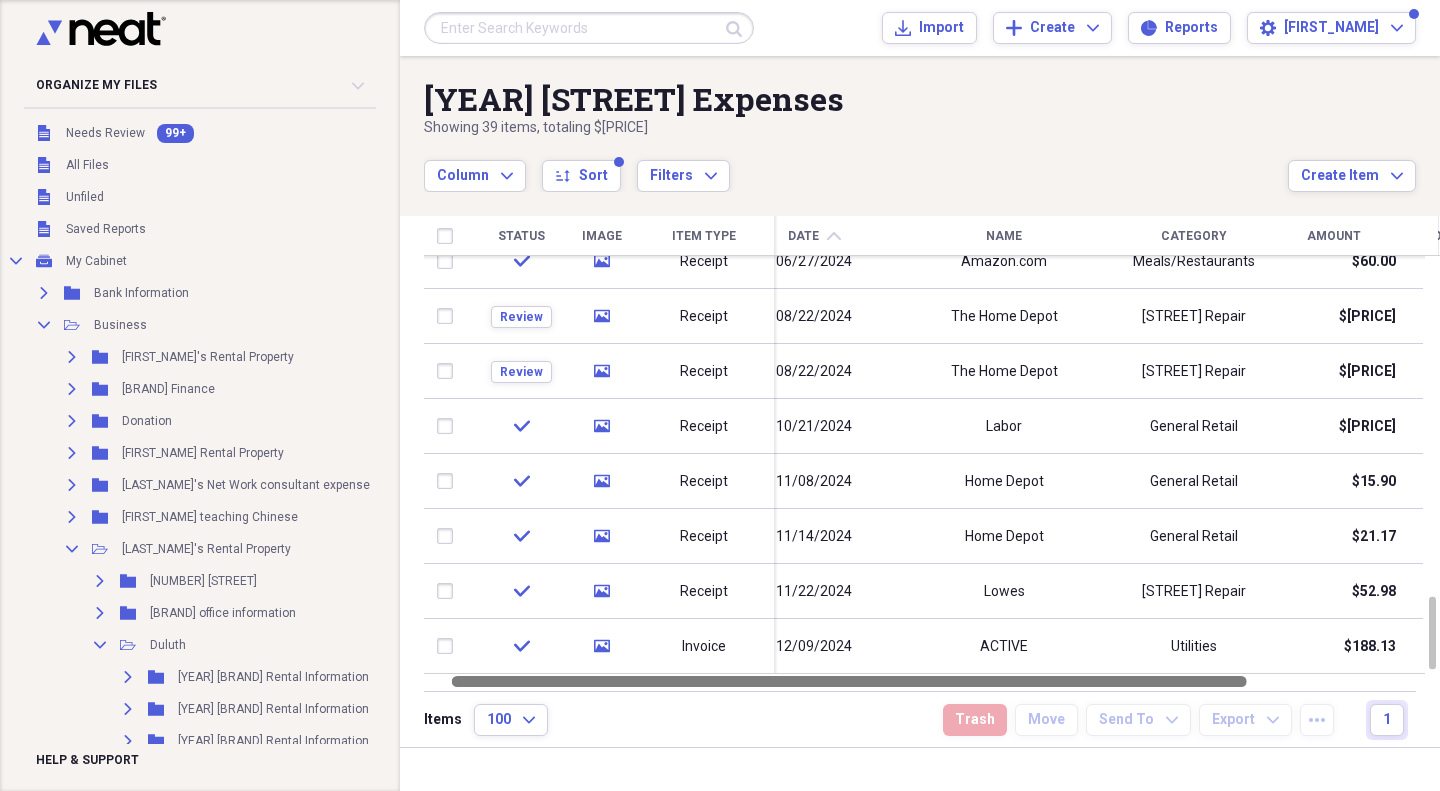 click at bounding box center (932, 681) 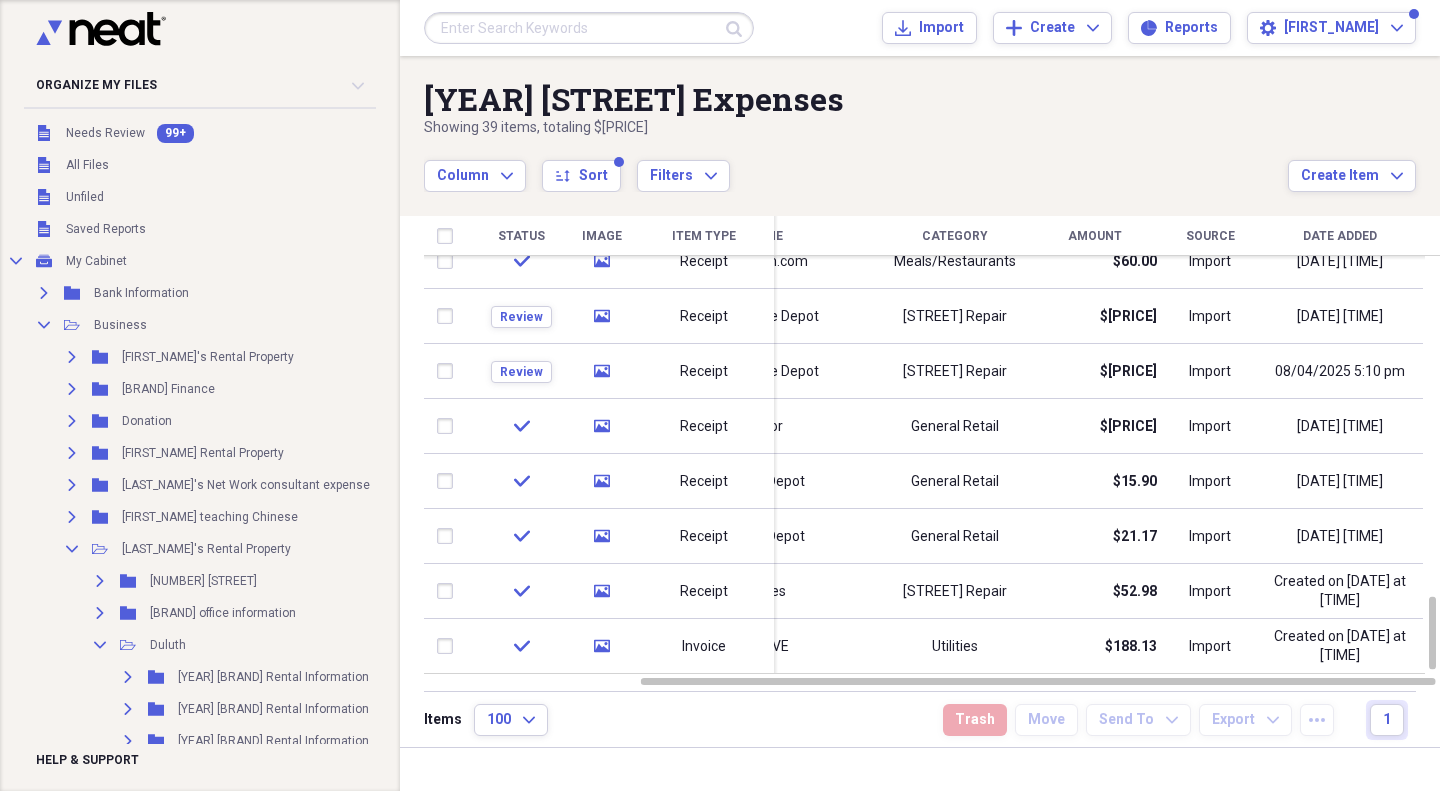 click on "Date Added" at bounding box center (1340, 236) 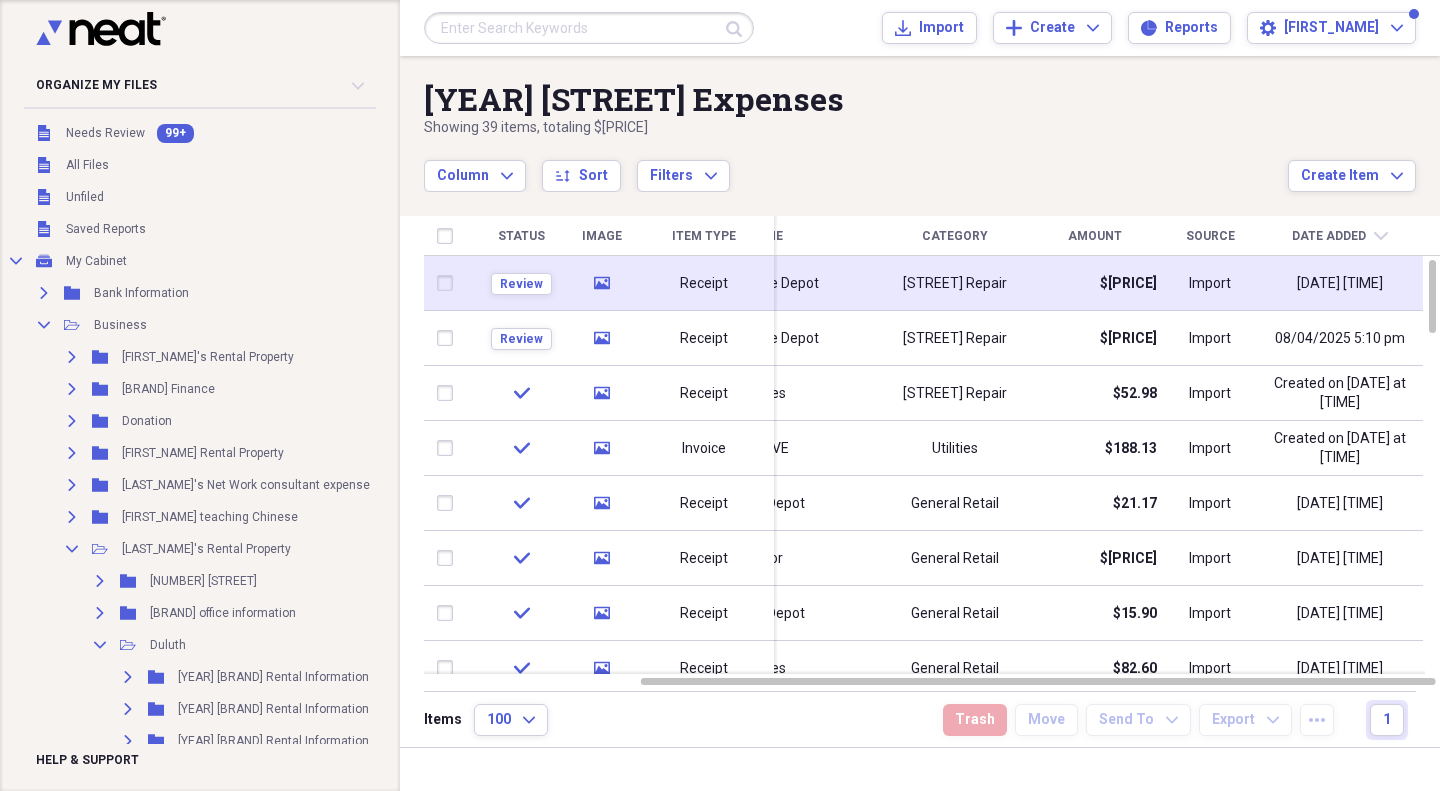 click on "Wildwood Repair" at bounding box center (955, 284) 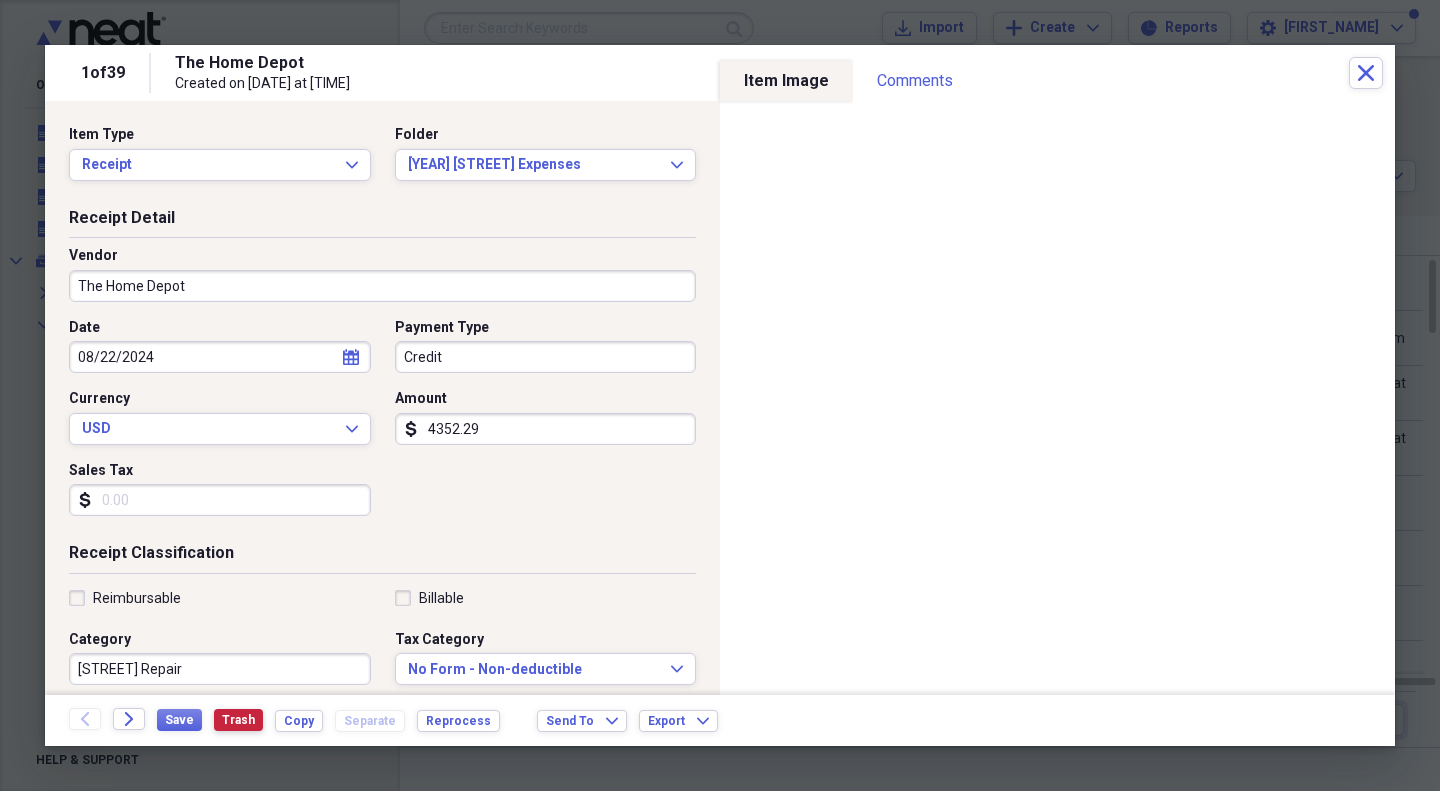 click on "Trash" at bounding box center (238, 720) 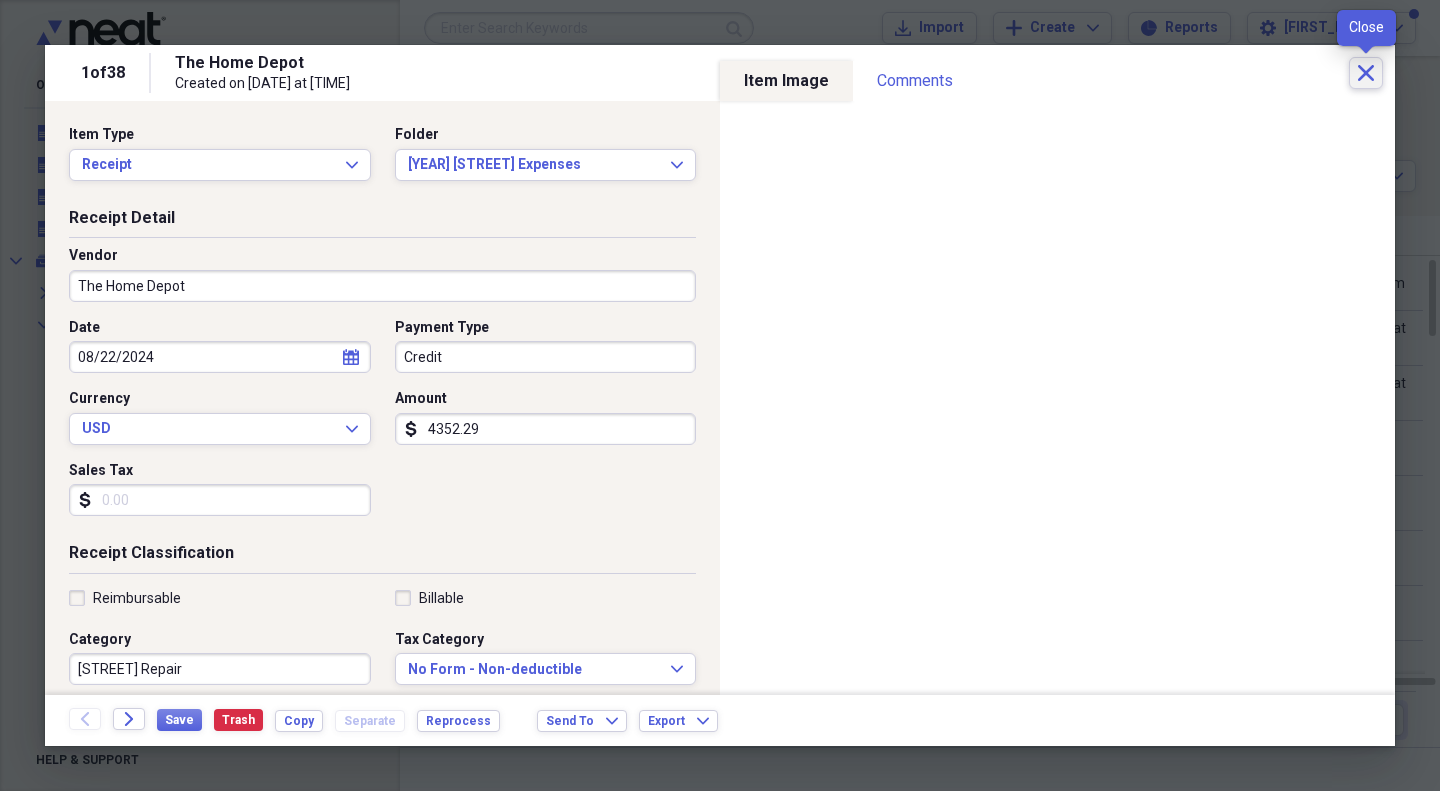 click 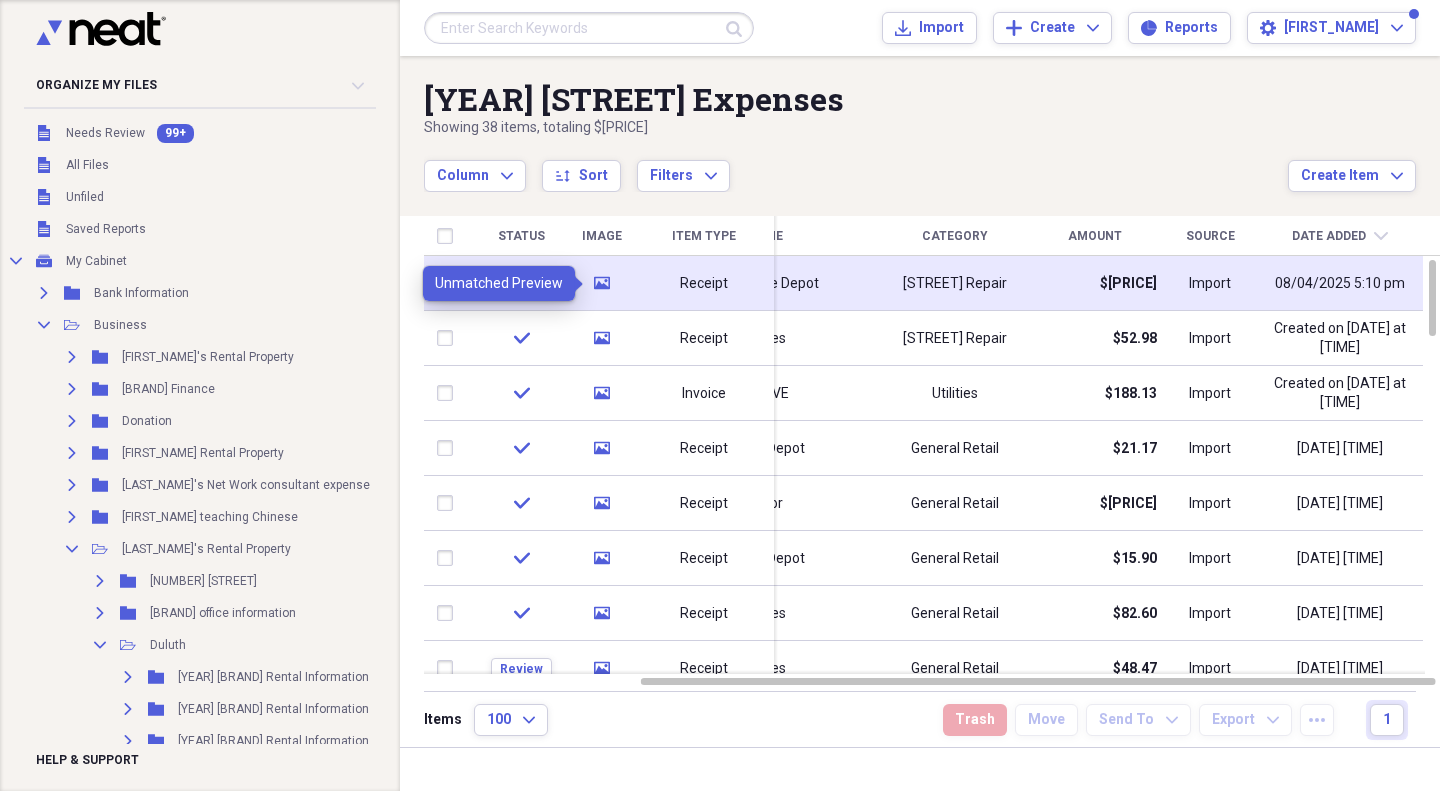 click on "media" at bounding box center [602, 283] 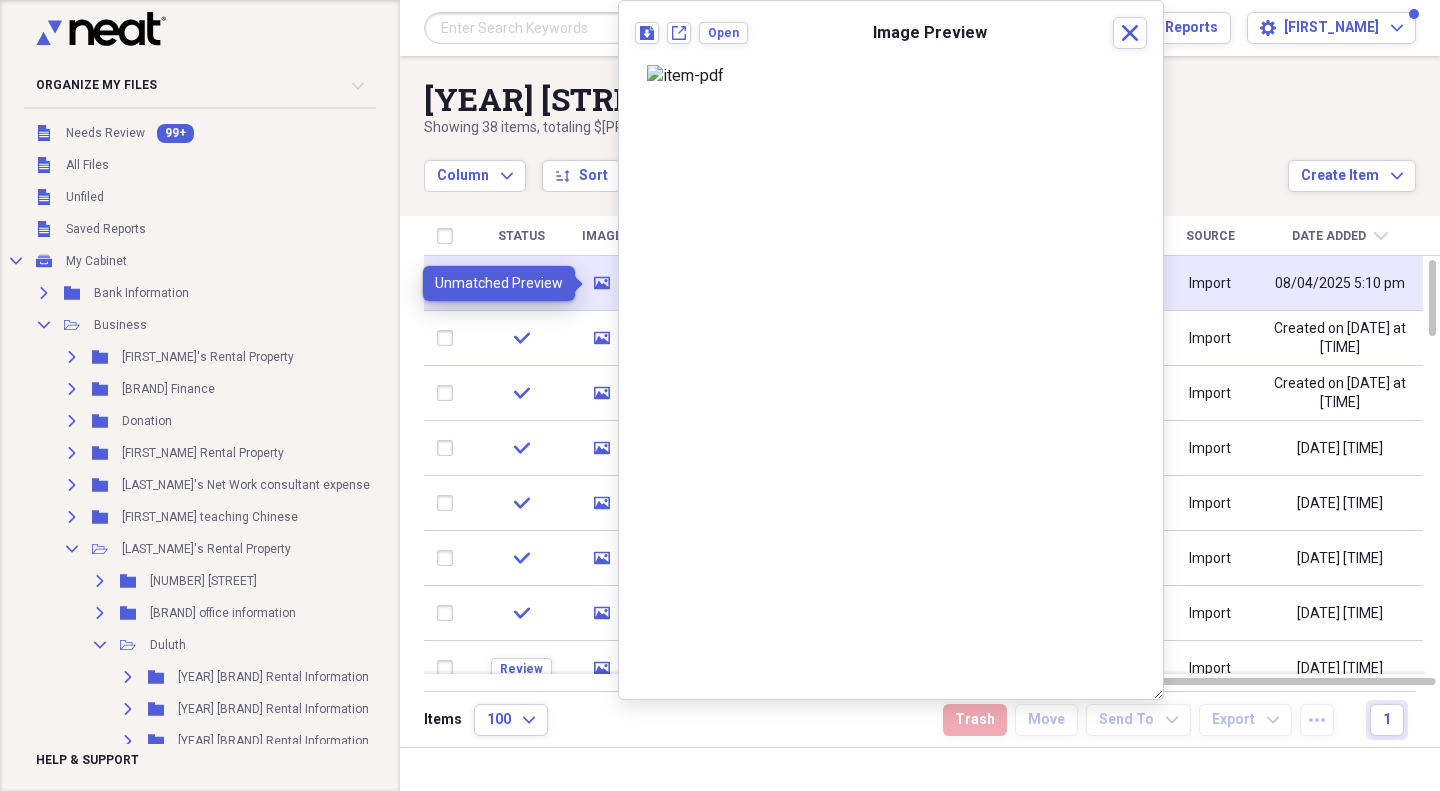 click on "media" at bounding box center [602, 283] 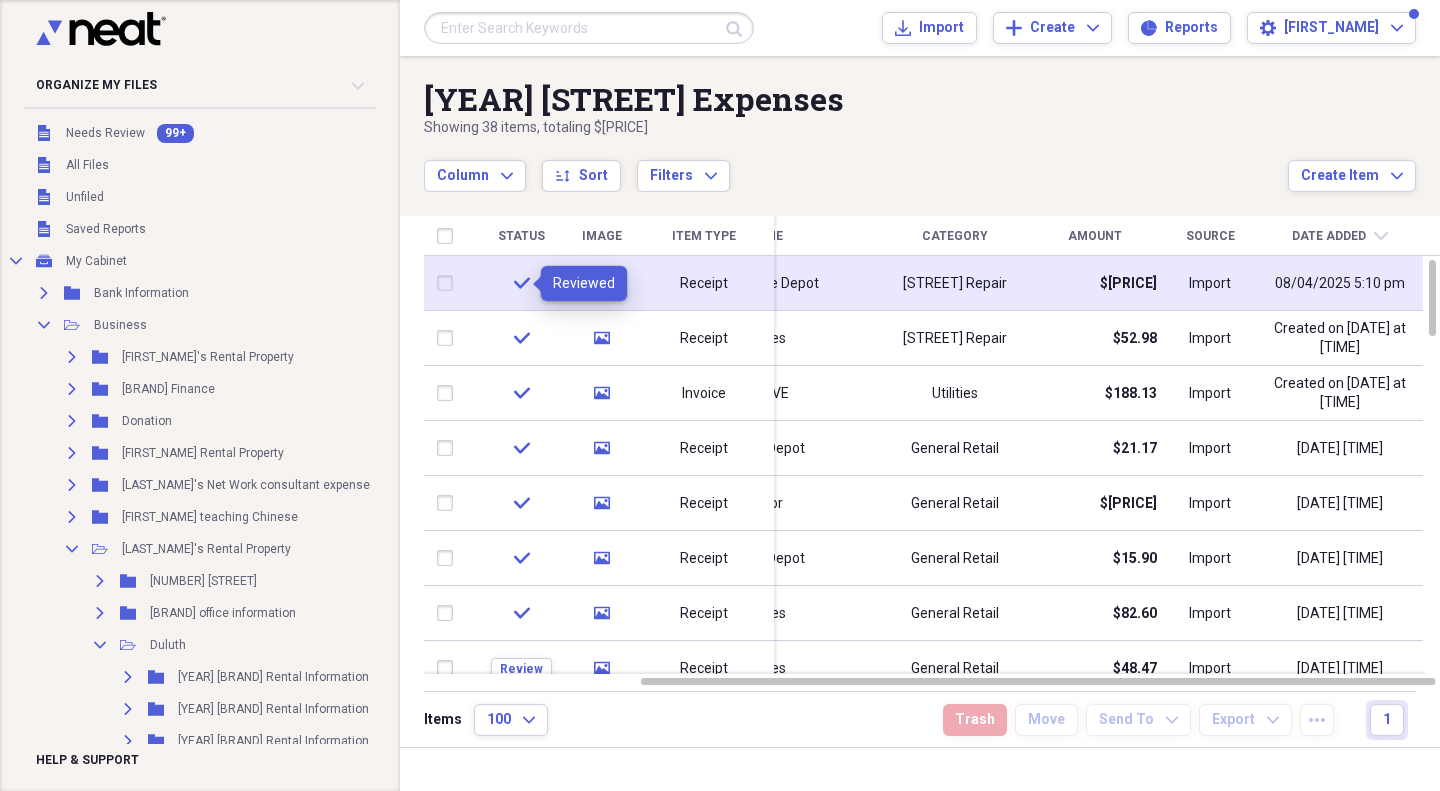 click on "check" at bounding box center (522, 283) 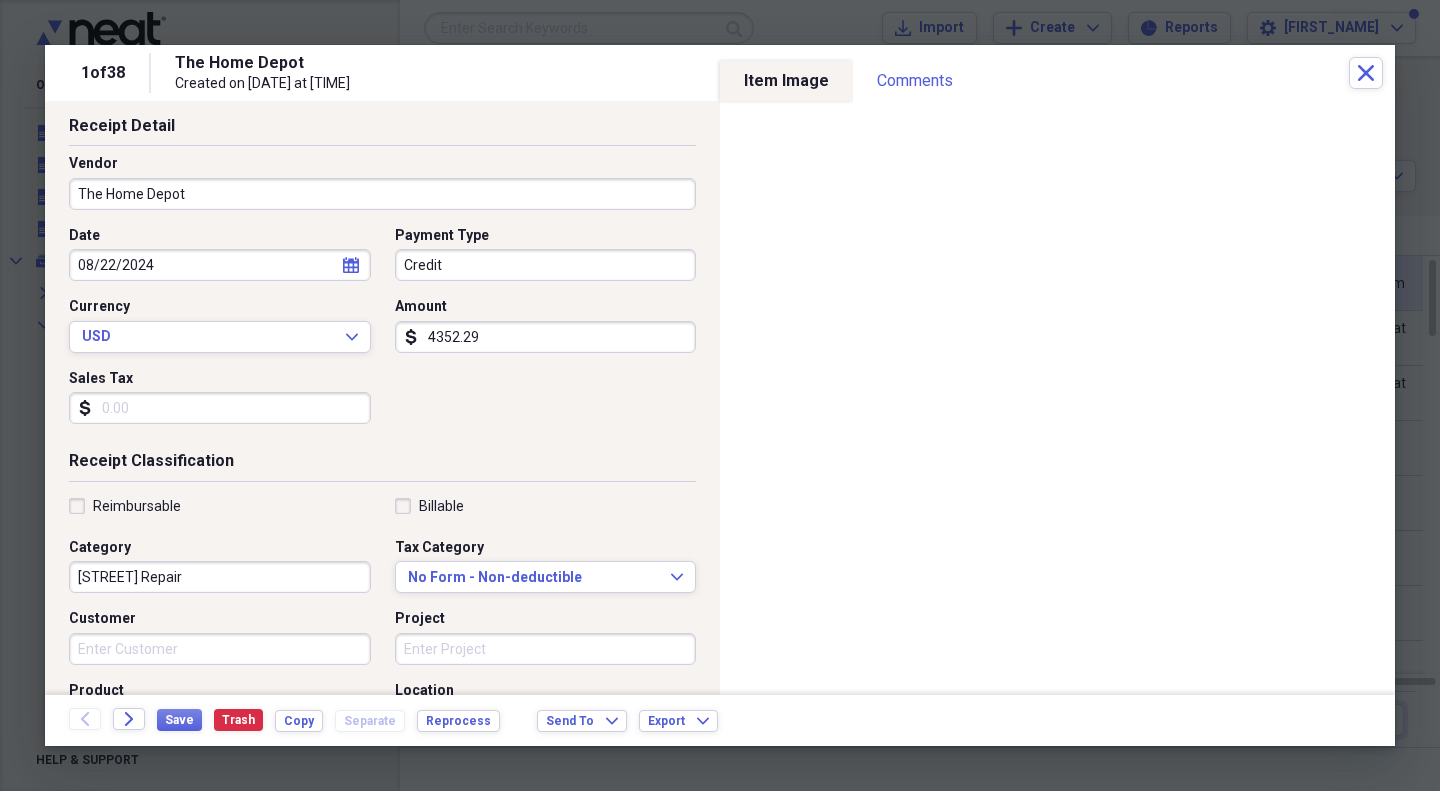 scroll, scrollTop: 91, scrollLeft: 0, axis: vertical 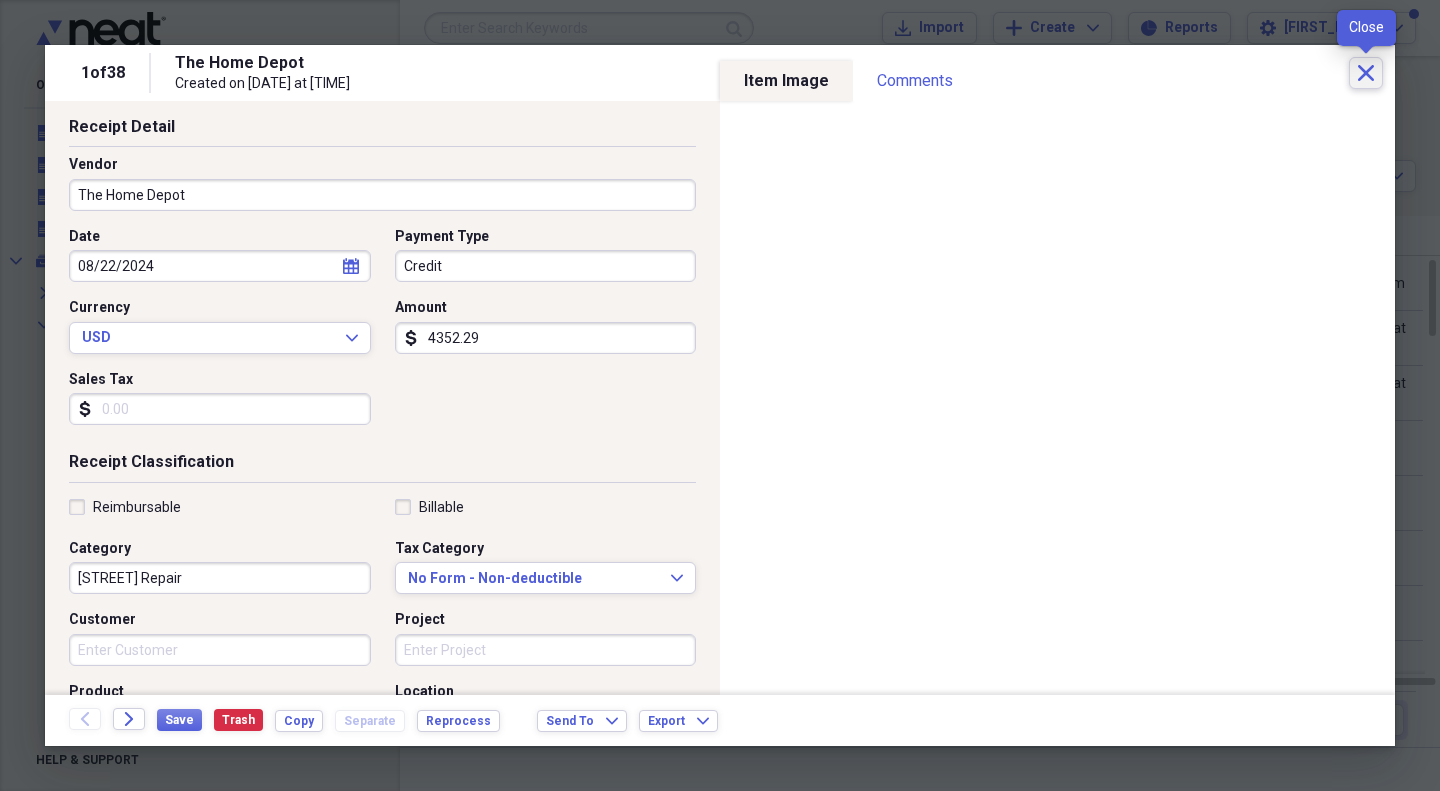 click 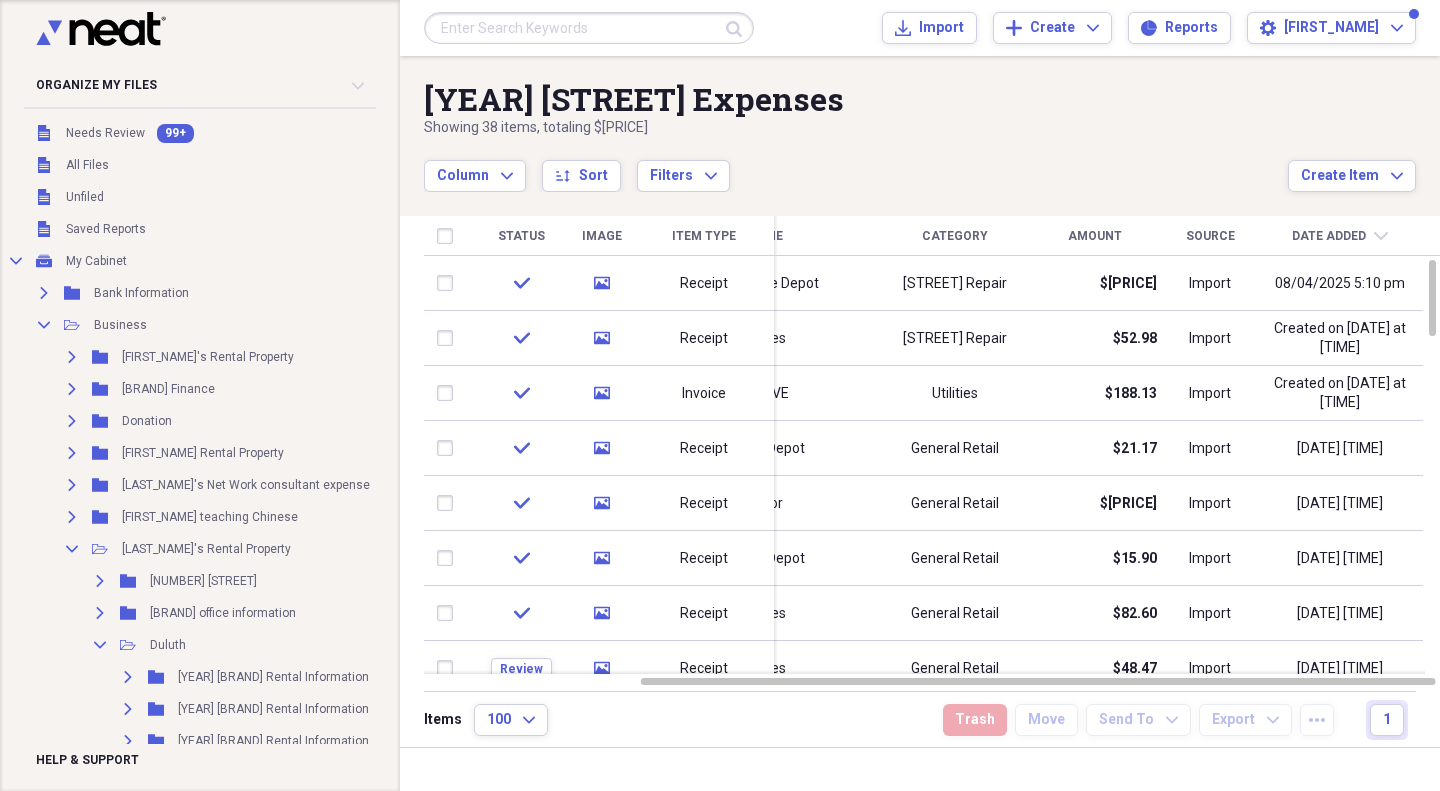 click on "Column Expand sort Sort Filters  Expand" at bounding box center (856, 165) 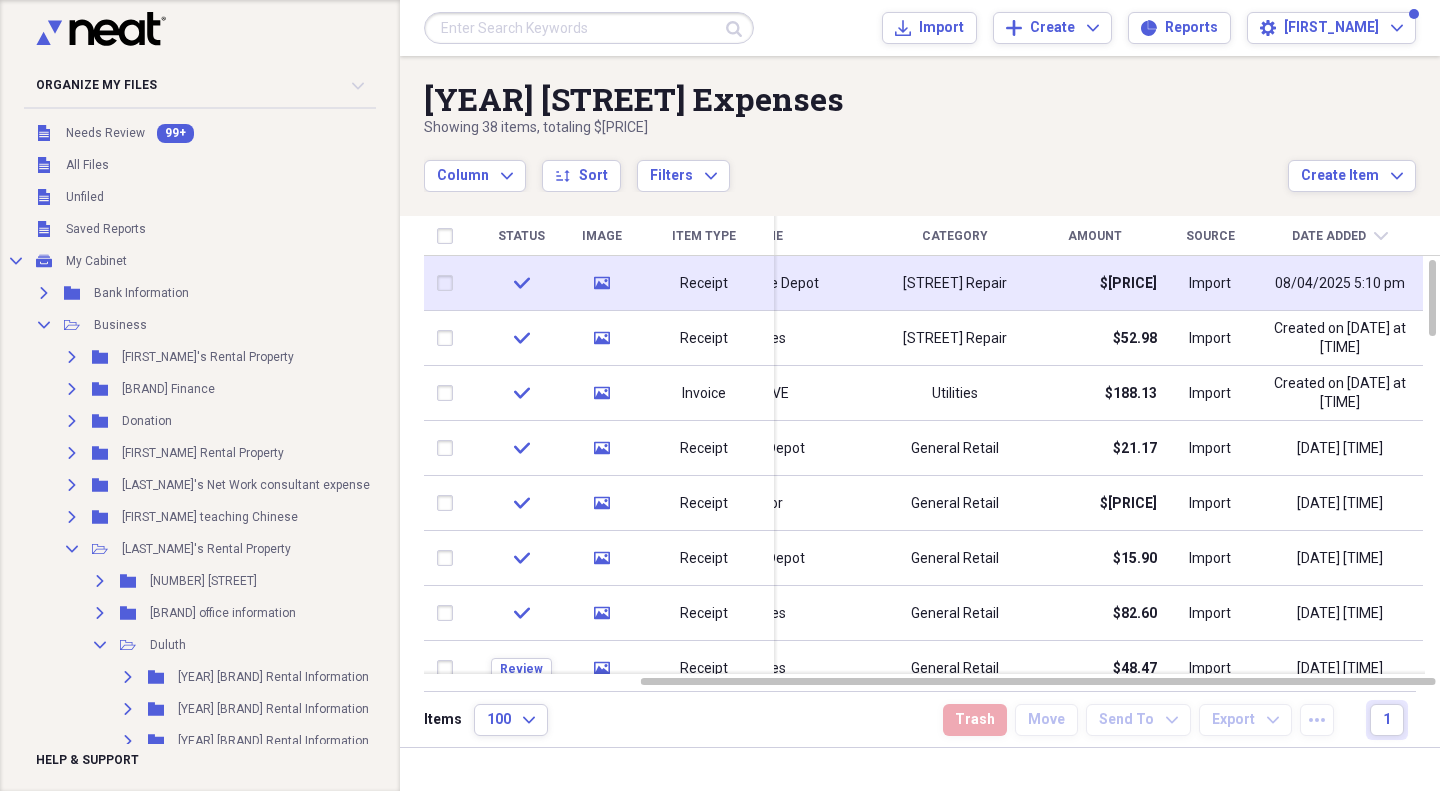 click on "$4,352.29" at bounding box center (1095, 283) 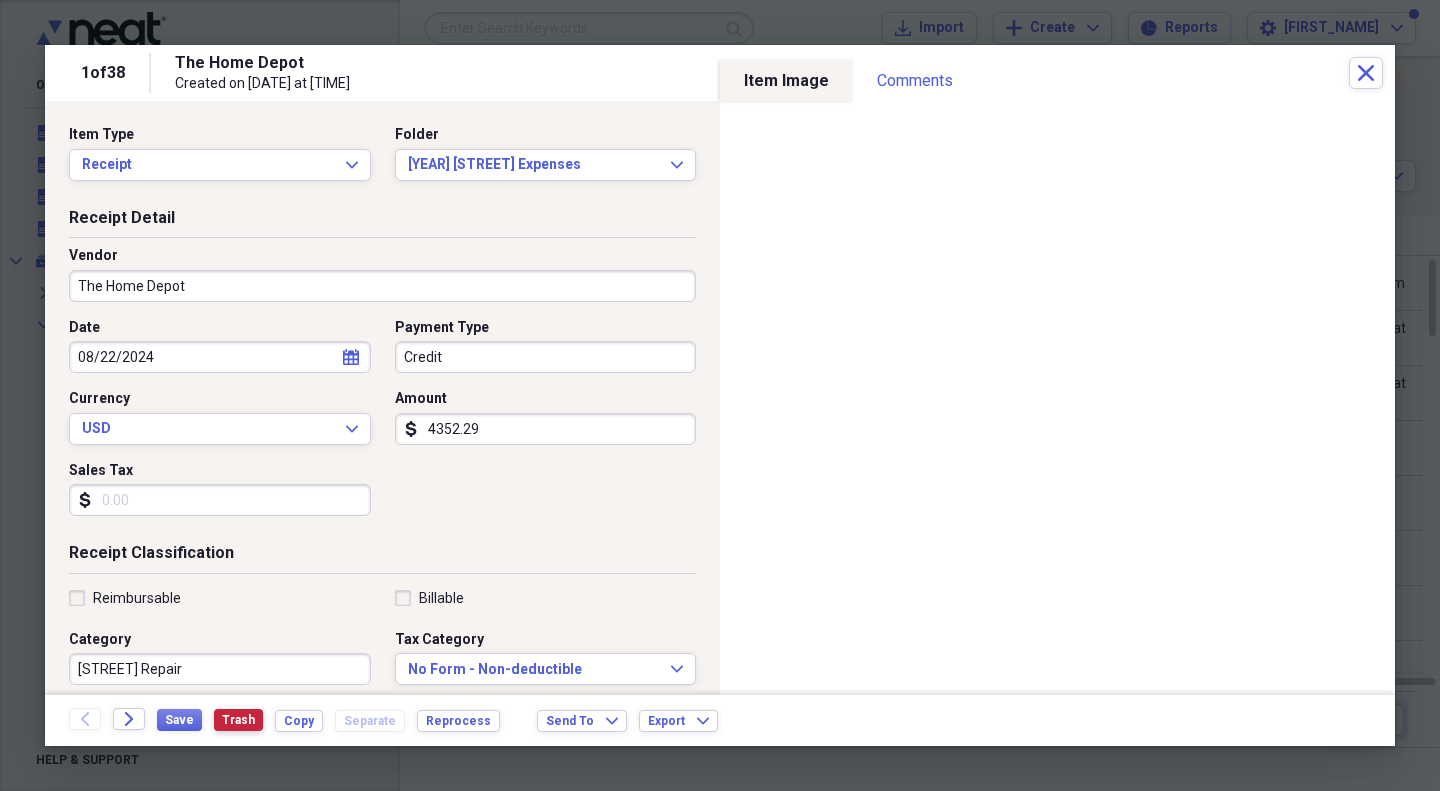 click on "Trash" at bounding box center (238, 720) 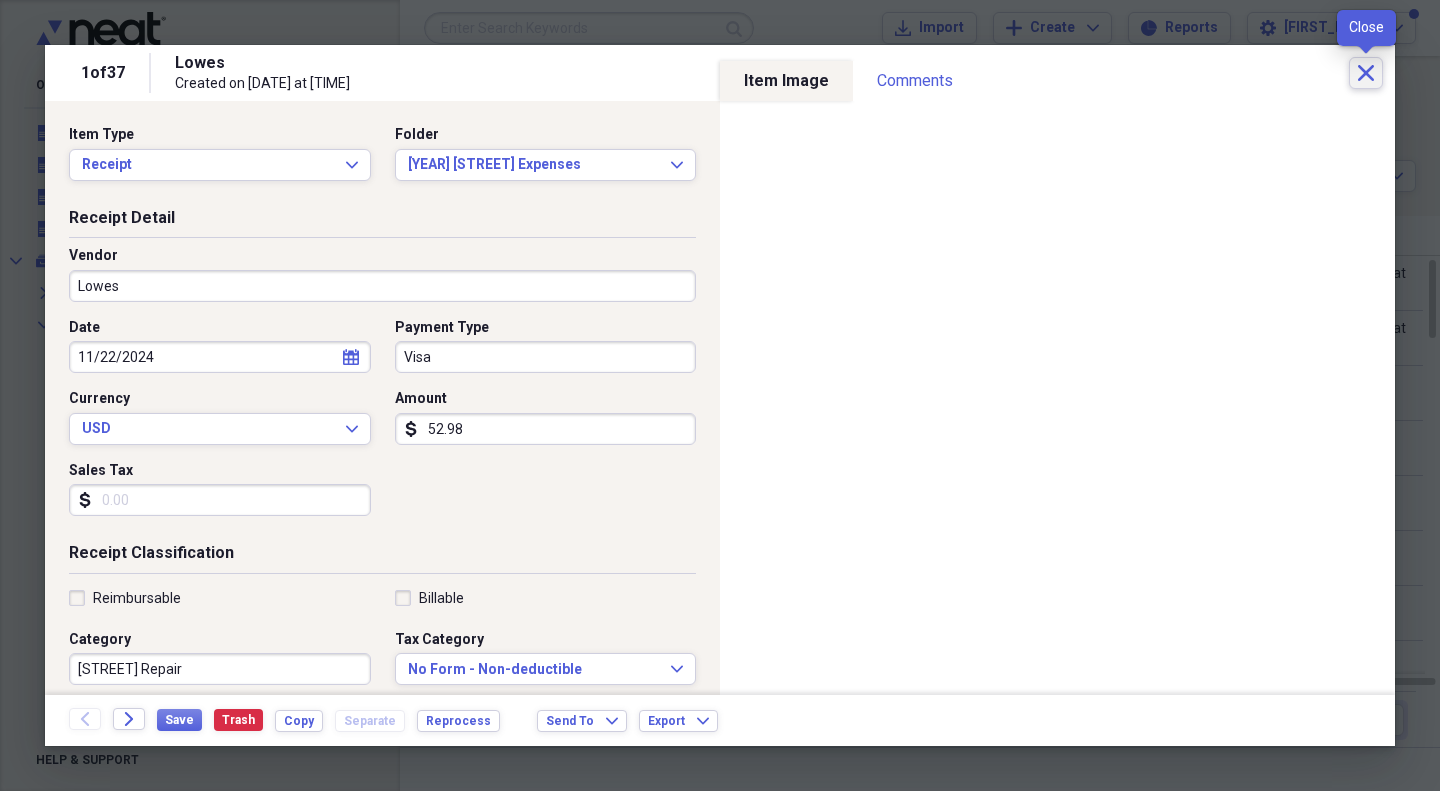 click on "Close" 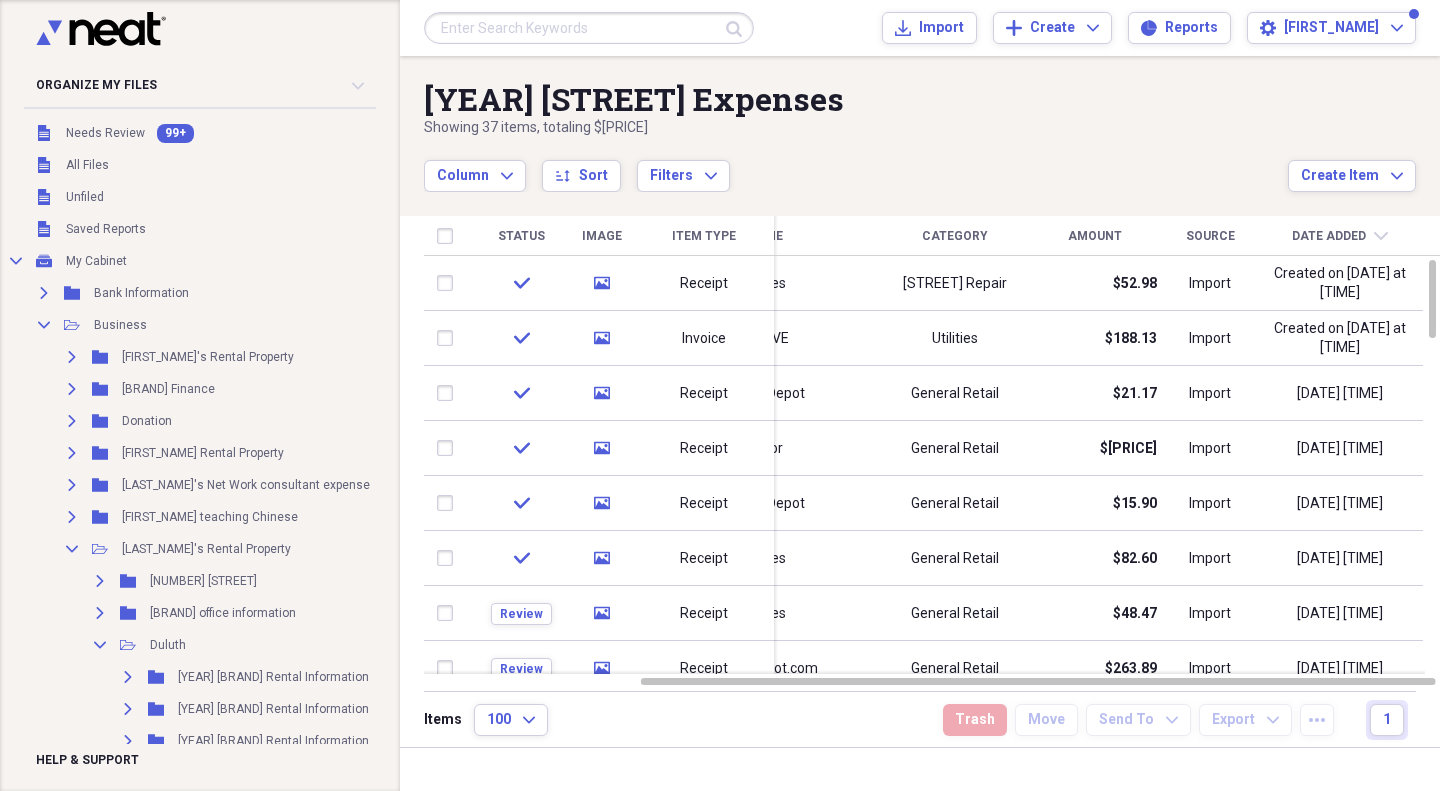 click on "2024 Oak Ferry Expenses" at bounding box center [856, 99] 